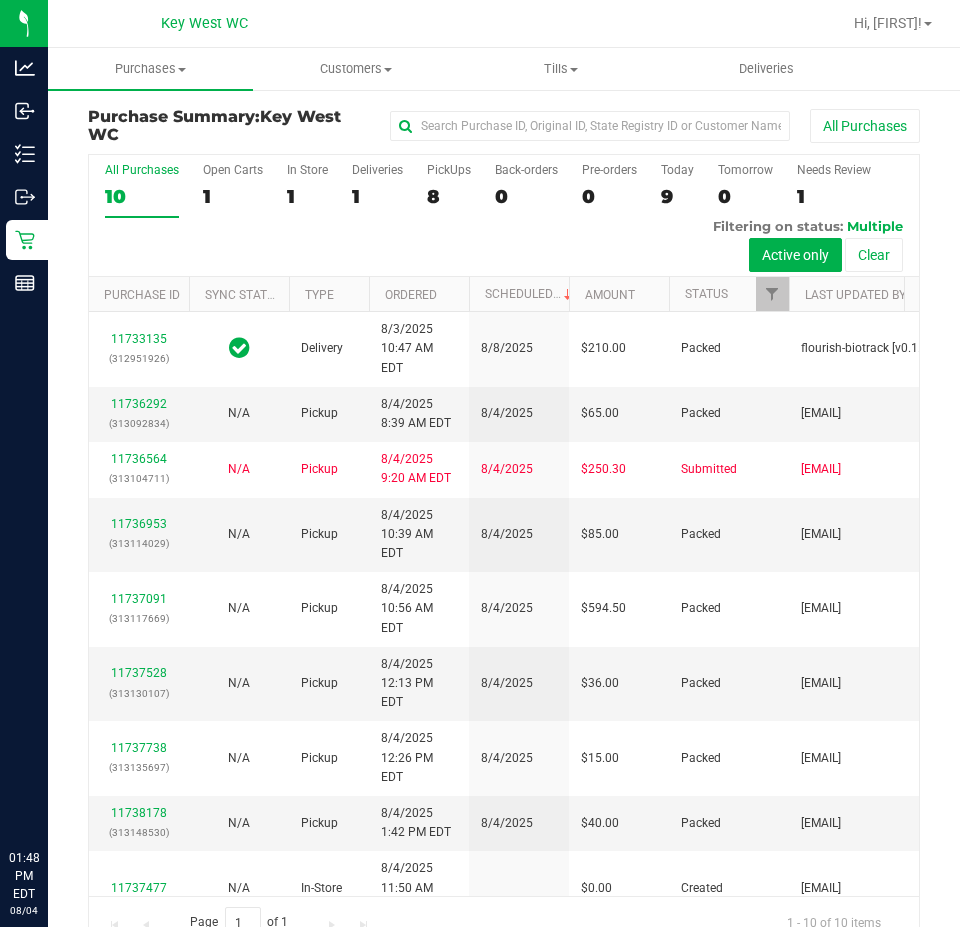 scroll, scrollTop: 0, scrollLeft: 0, axis: both 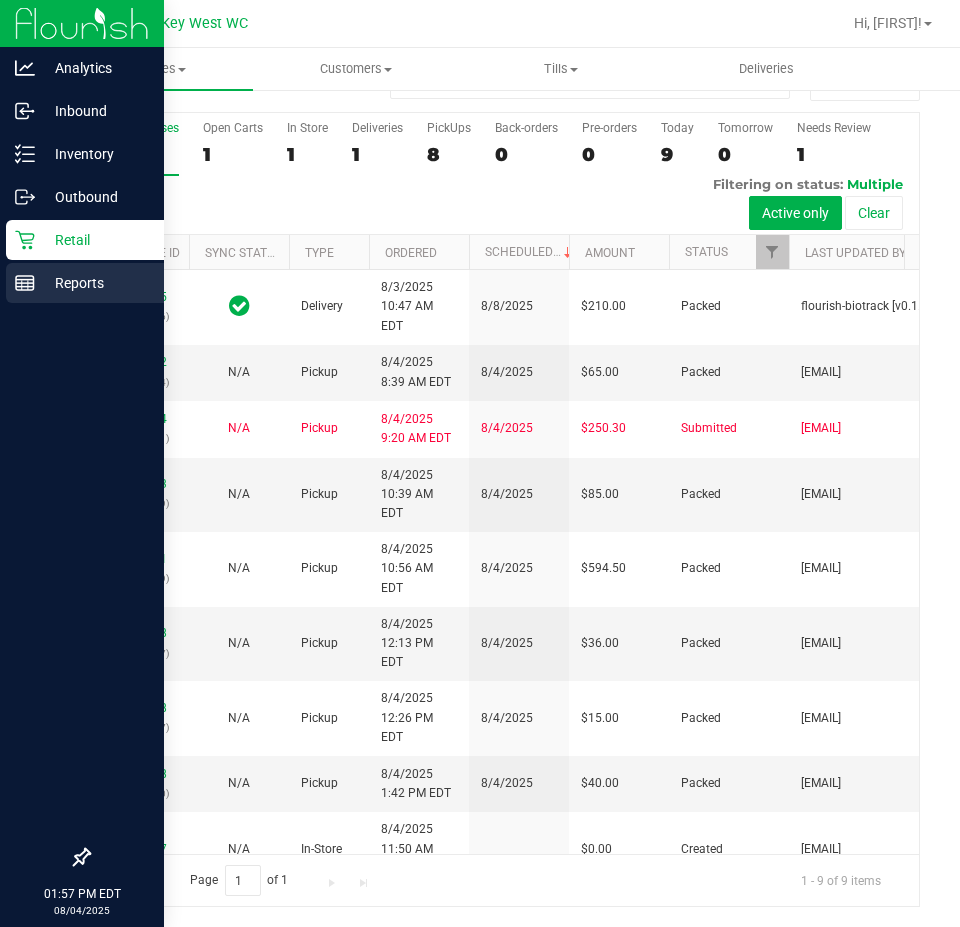 drag, startPoint x: 37, startPoint y: 275, endPoint x: 16, endPoint y: 268, distance: 22.135944 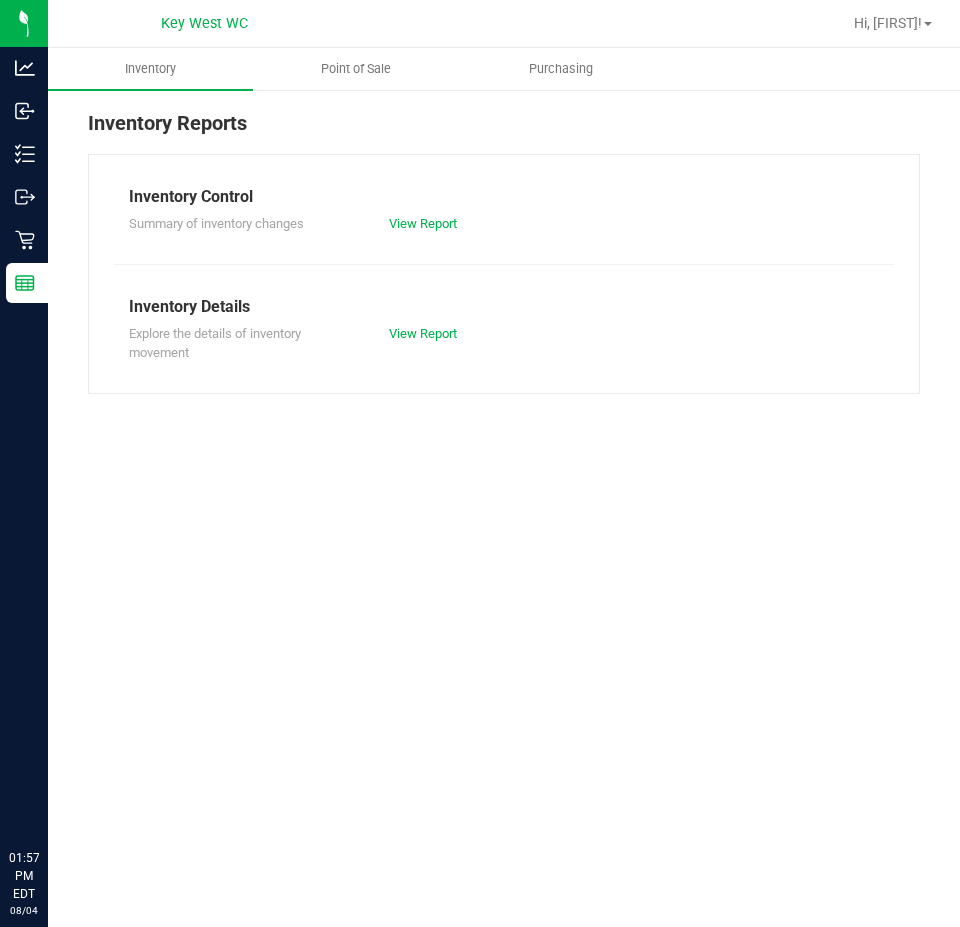 scroll, scrollTop: 0, scrollLeft: 0, axis: both 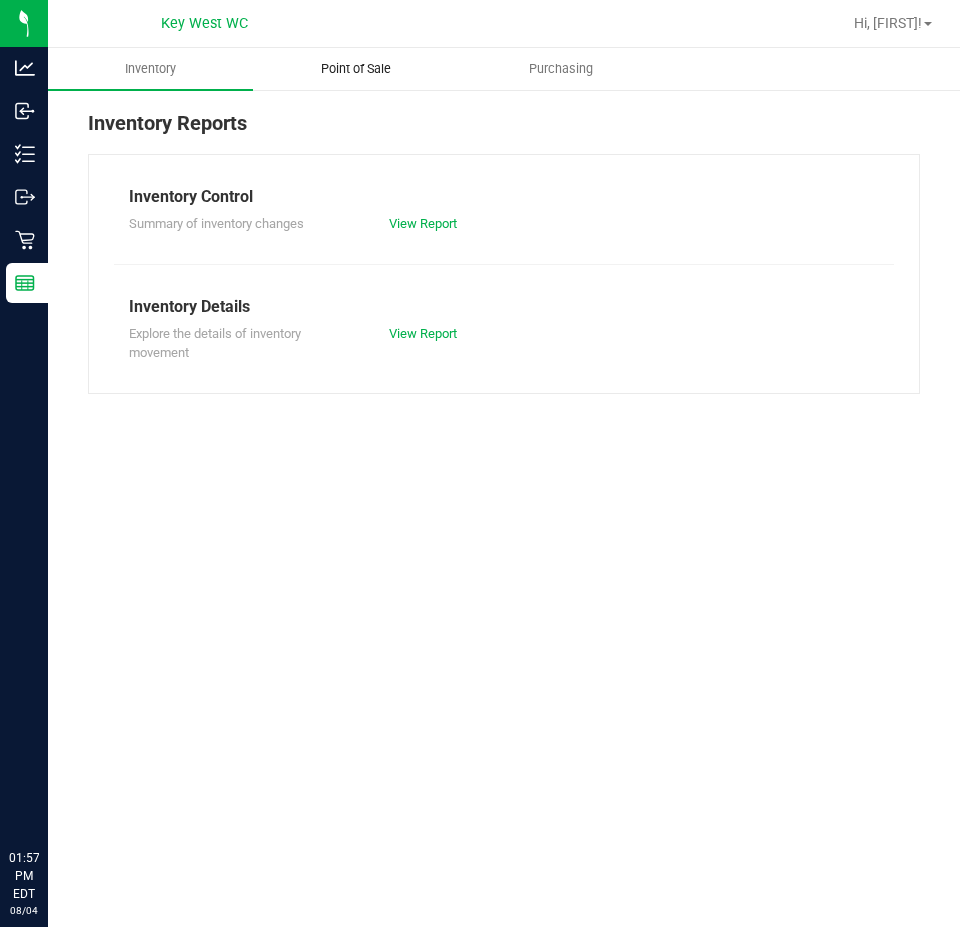 click on "Point of Sale" at bounding box center (356, 69) 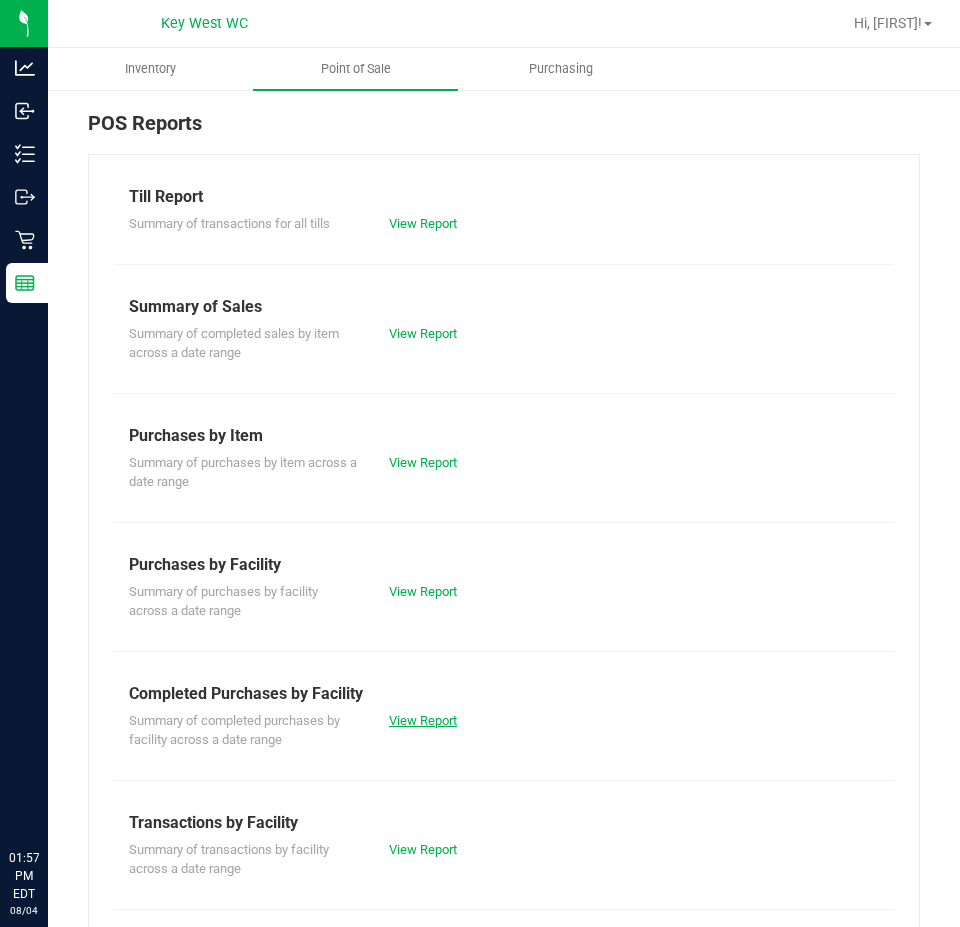 click on "View Report" at bounding box center [423, 720] 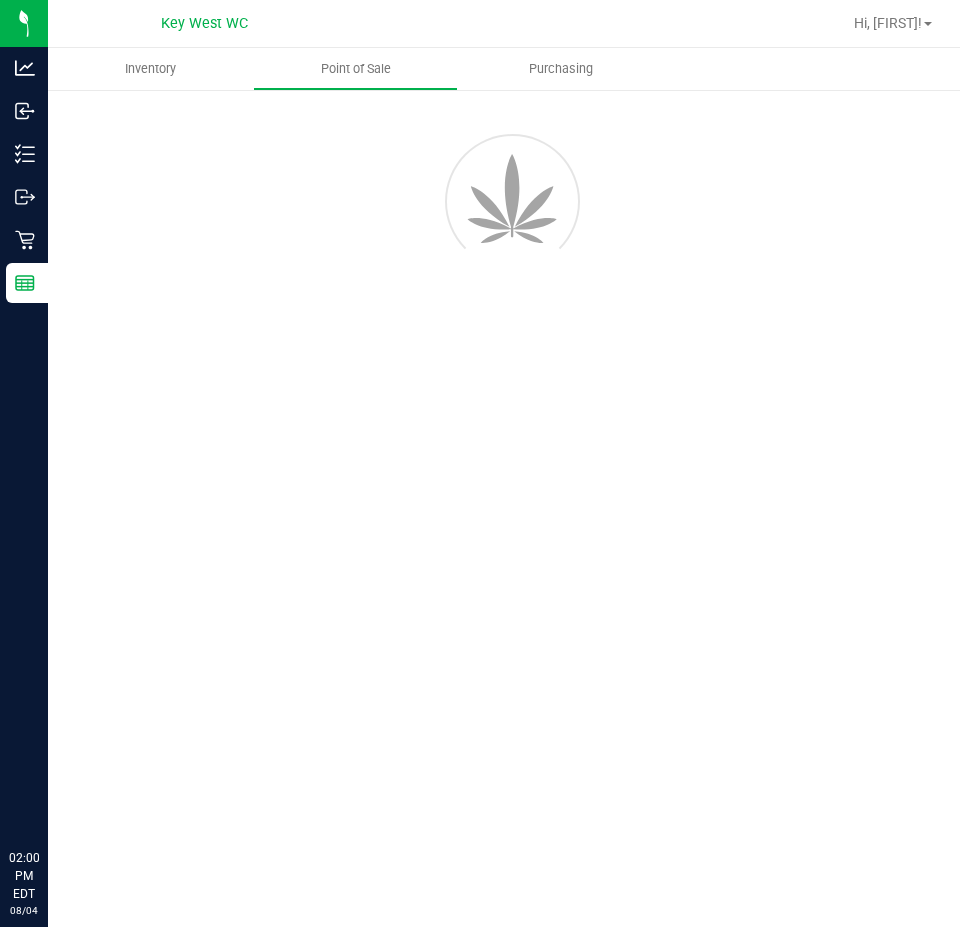 scroll, scrollTop: 0, scrollLeft: 0, axis: both 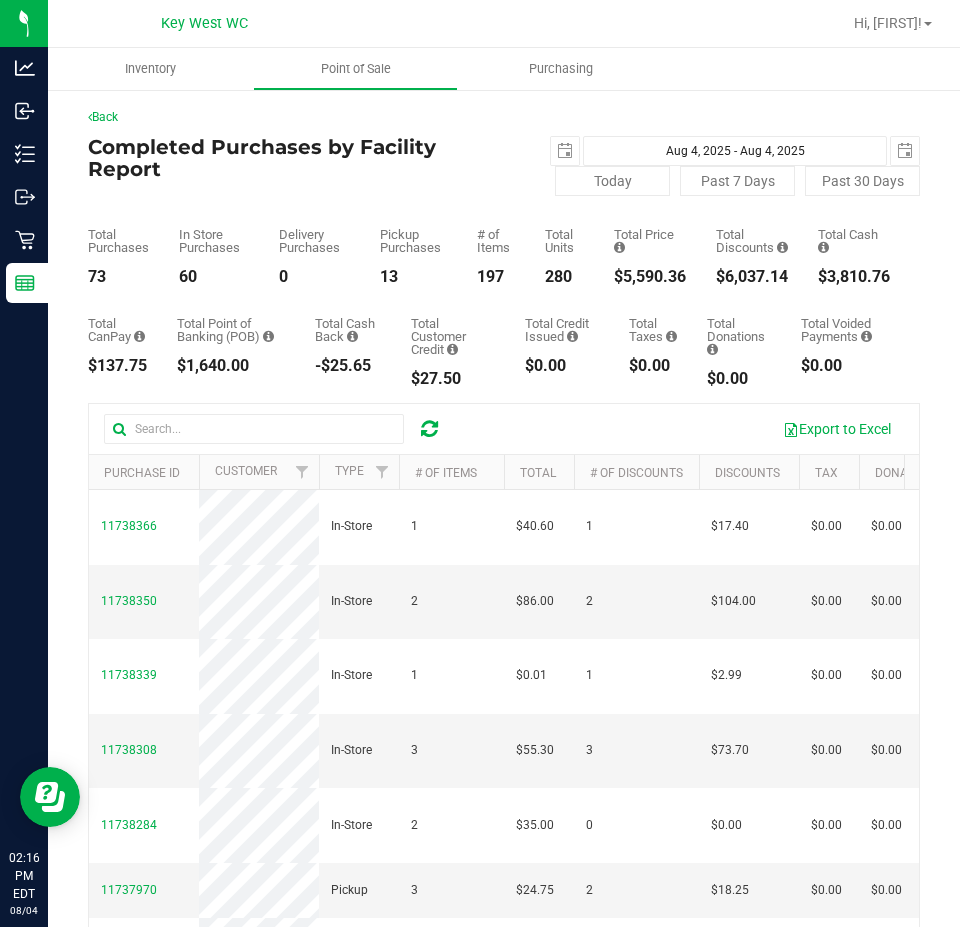click on "Back" at bounding box center (504, 117) 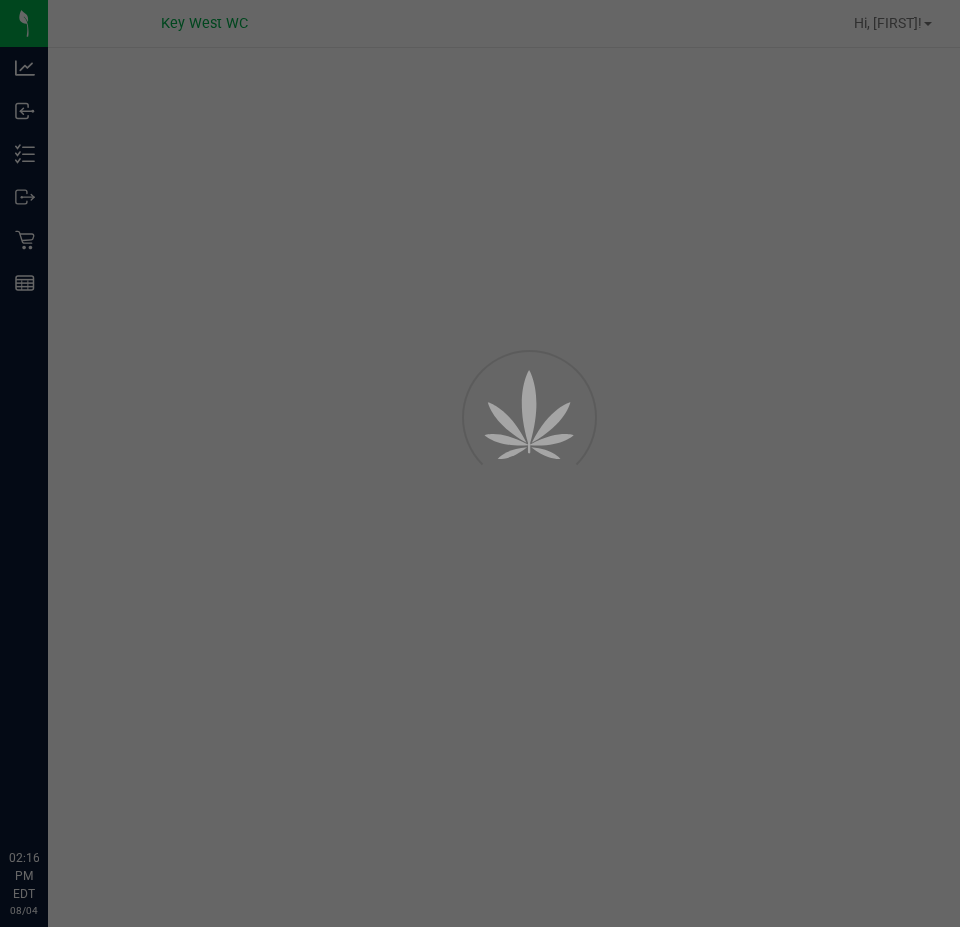 scroll, scrollTop: 0, scrollLeft: 0, axis: both 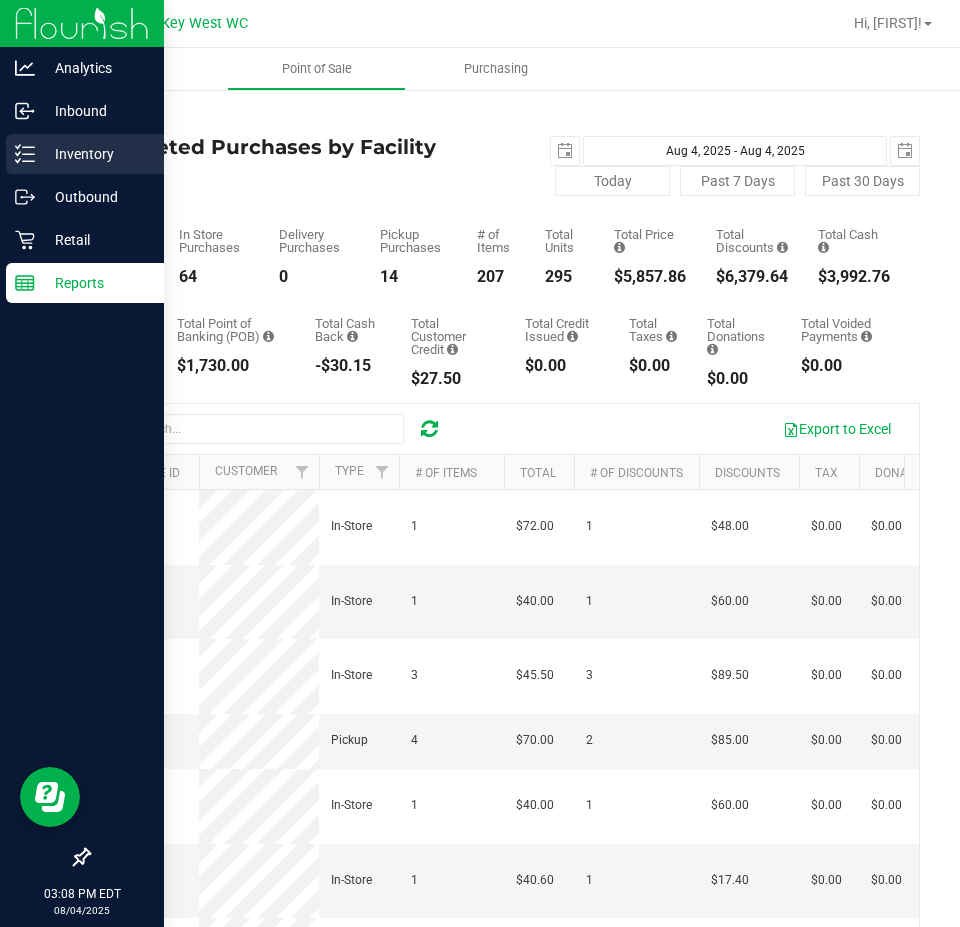 click on "Inventory" at bounding box center [95, 154] 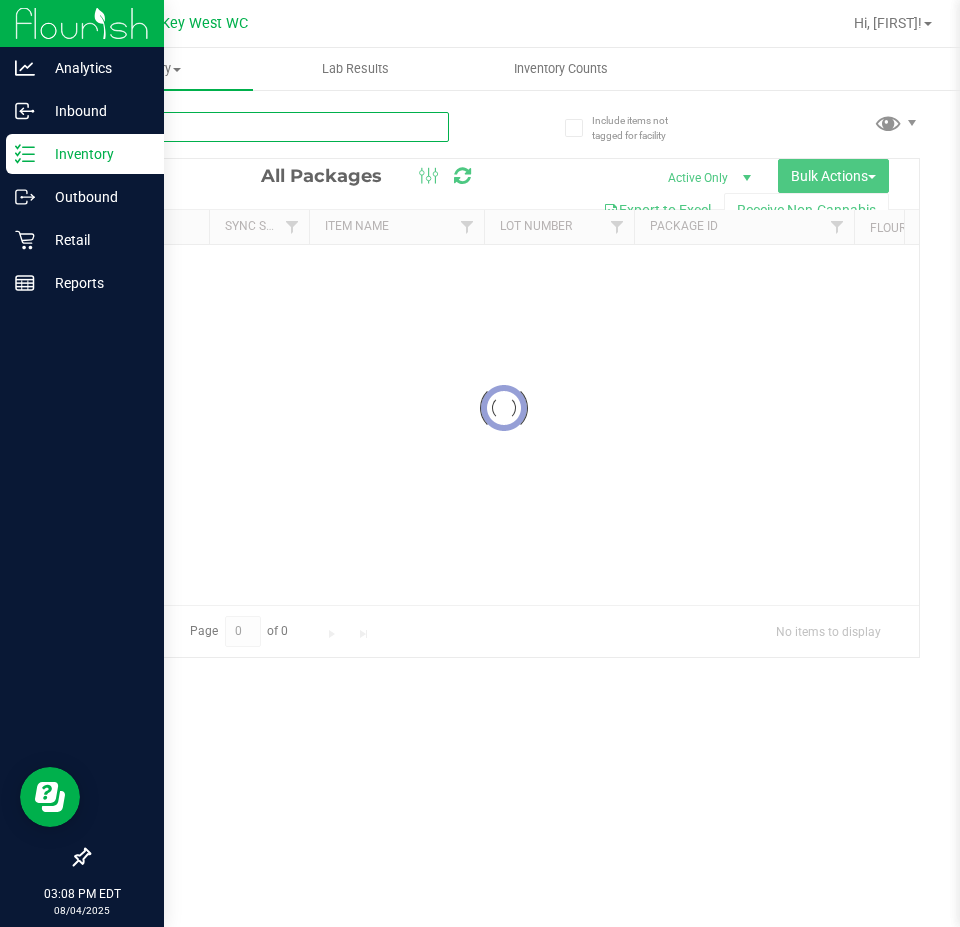 click at bounding box center [268, 127] 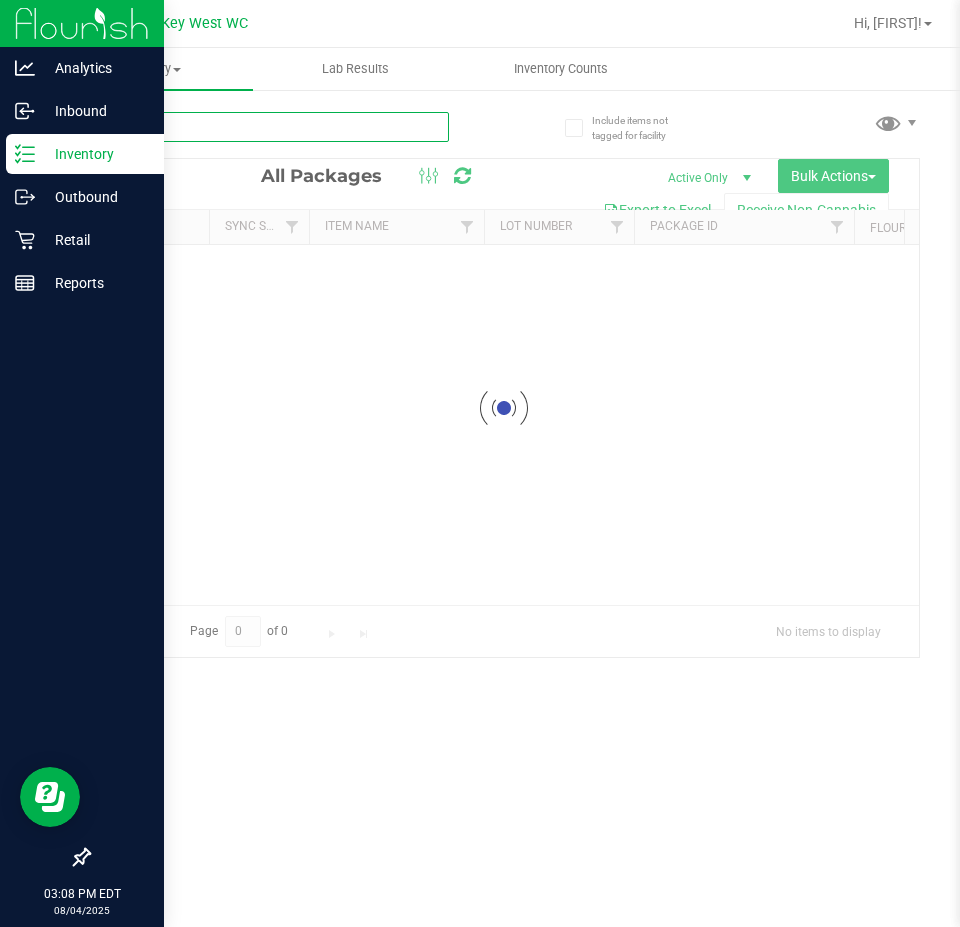 type on "dsc" 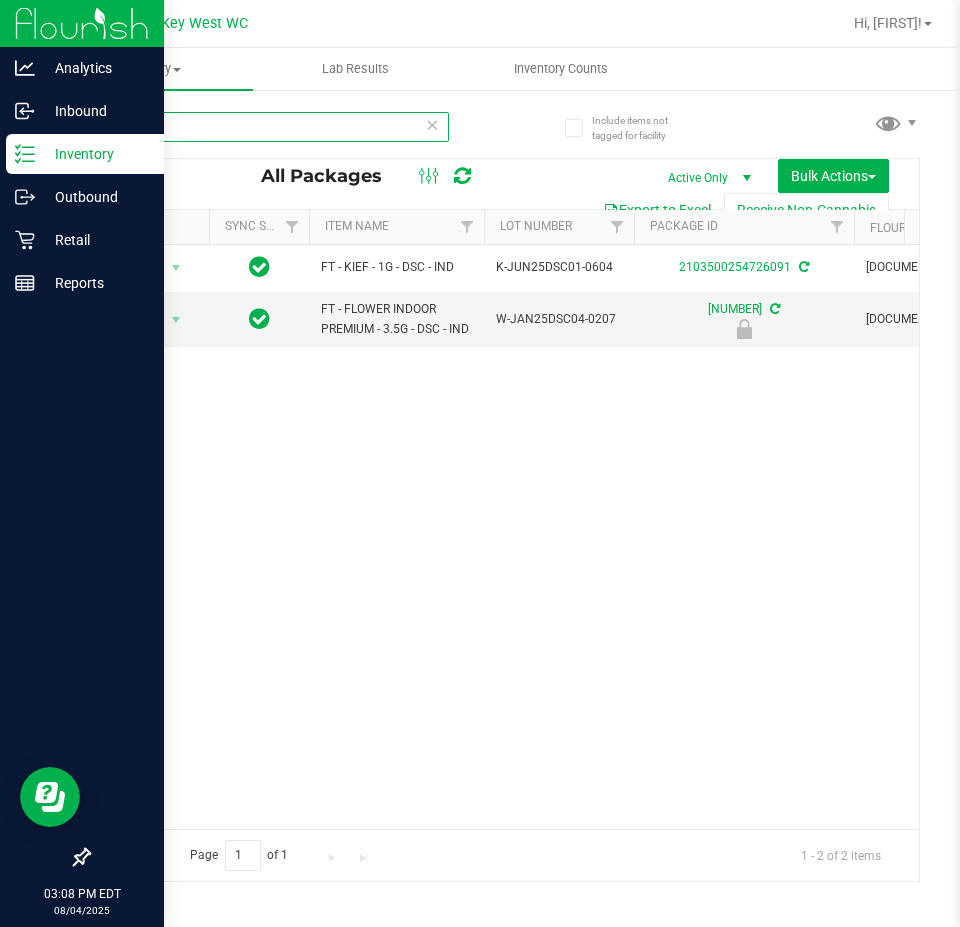 scroll, scrollTop: 0, scrollLeft: 309, axis: horizontal 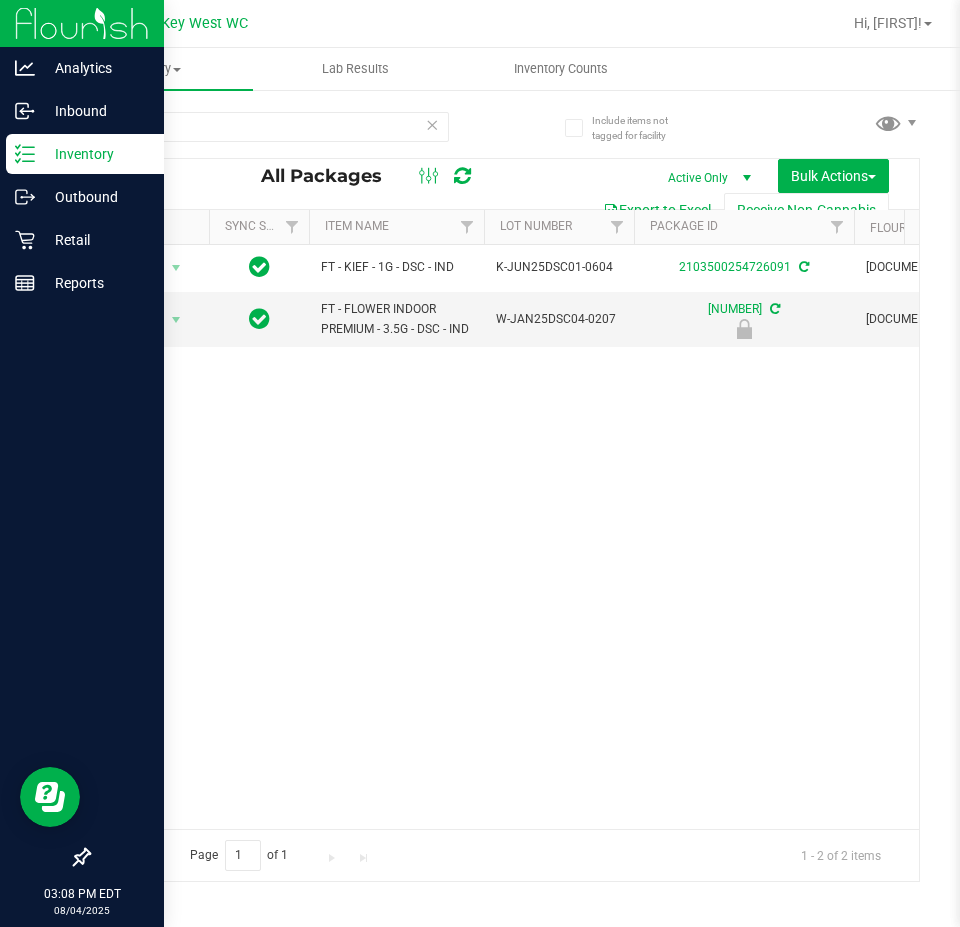 click on "Action Action Adjust qty Create package Edit attributes Global inventory Locate package Lock package Package audit log Print package label Print product labels Schedule for destruction
FT - KIEF - 1G - DSC - IND
K-JUN25DSC01-0604
2103500254726091
FLSRWGM-20250610-951
2
0
2
44.9000 $35.00000
CON-KF-FT-DSC
00000922
Now
Created
Action Action Locate package" at bounding box center [504, 537] 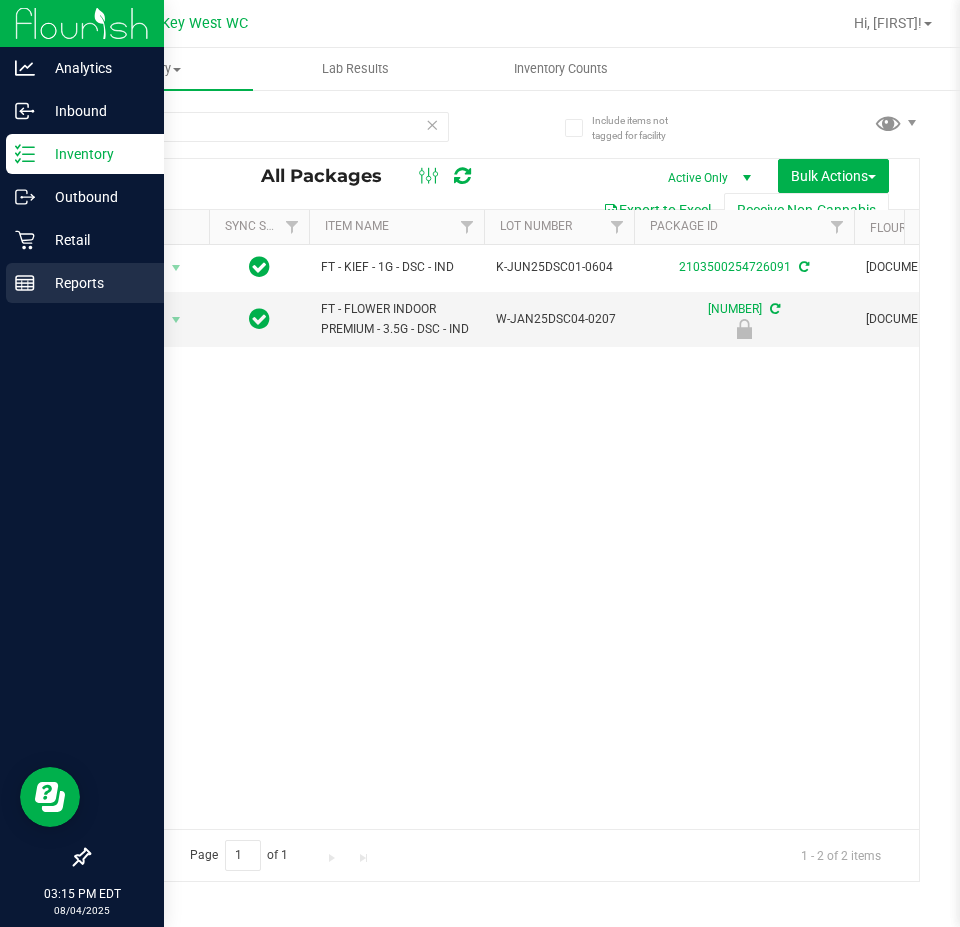 click on "Reports" at bounding box center (95, 283) 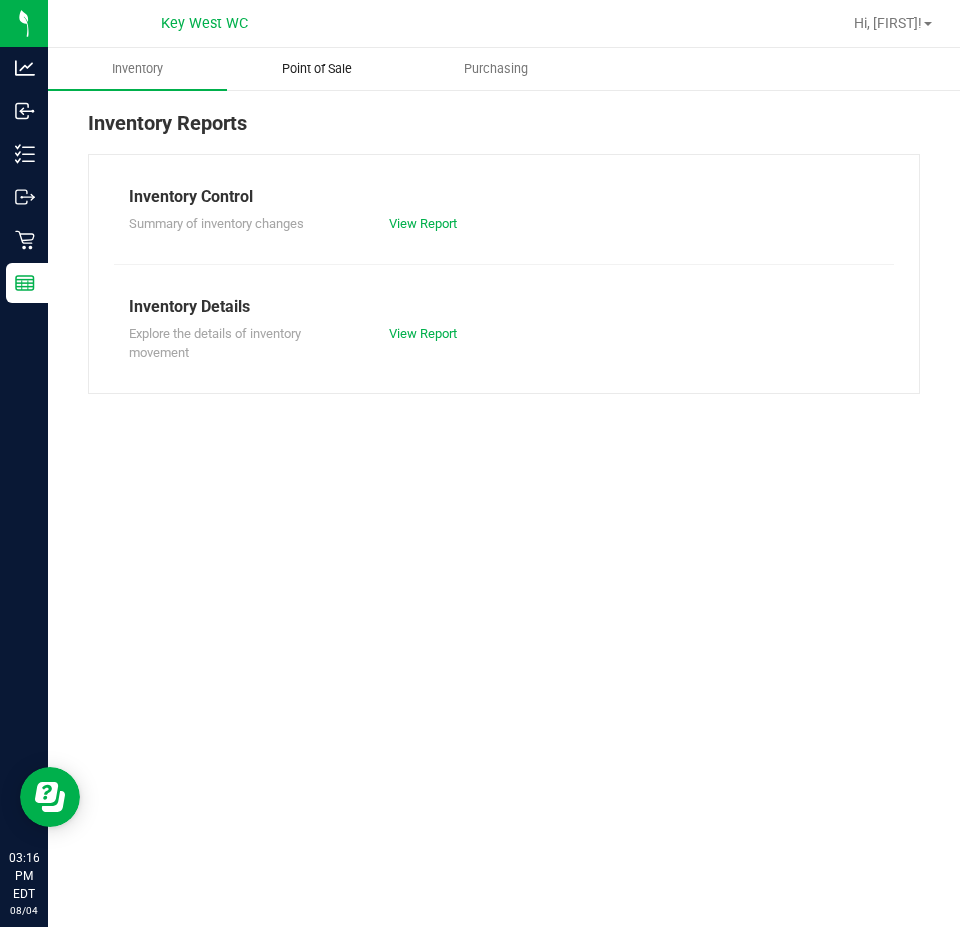 click on "Point of Sale" at bounding box center [316, 69] 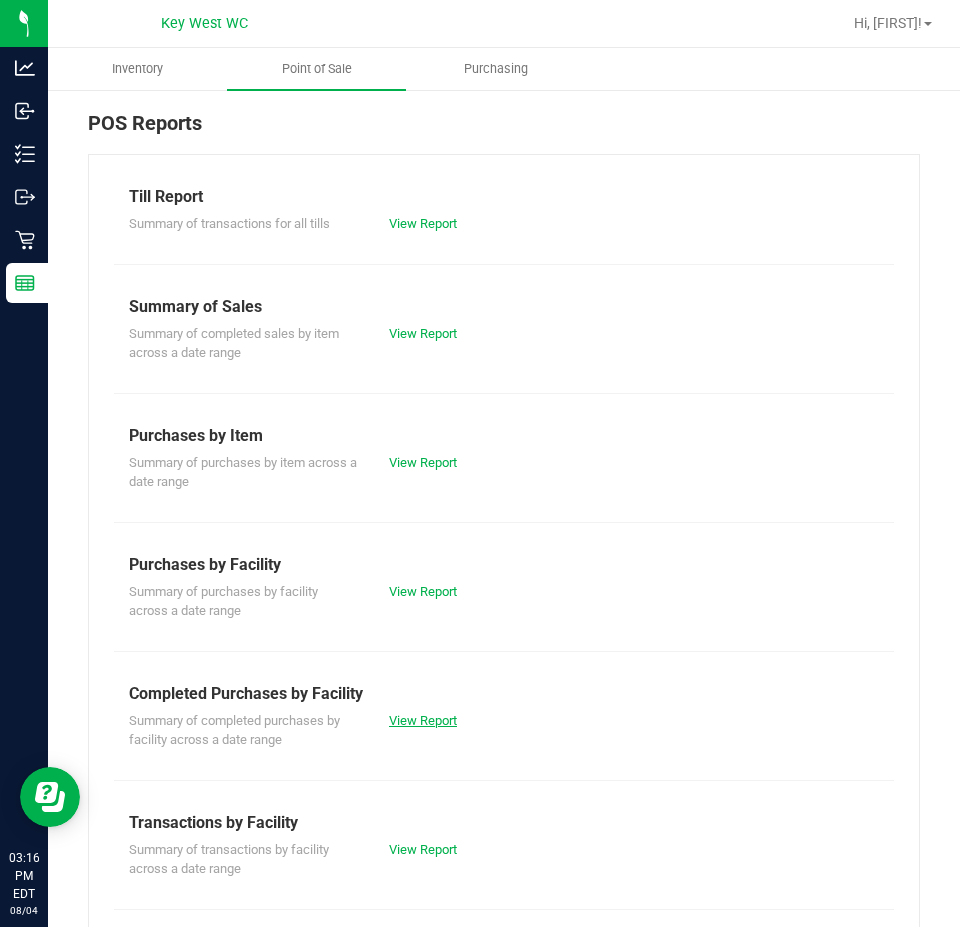 click on "View Report" at bounding box center [423, 720] 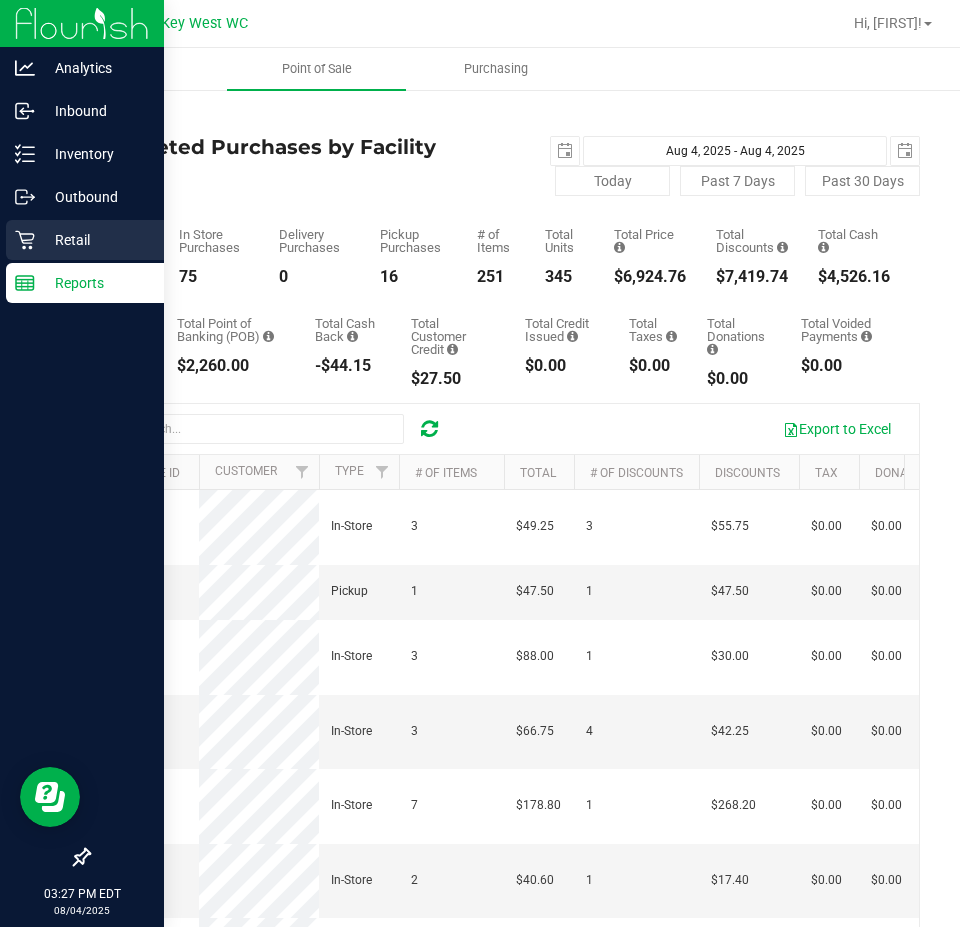 click 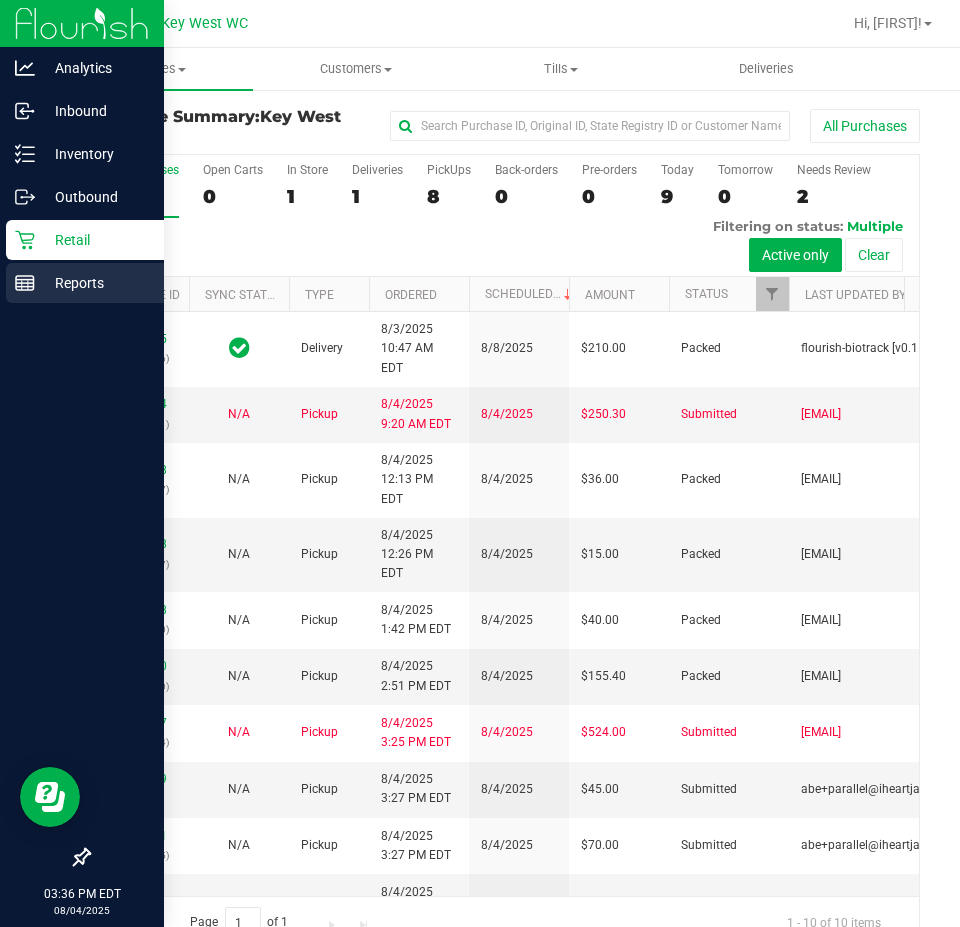click on "Reports" at bounding box center (95, 283) 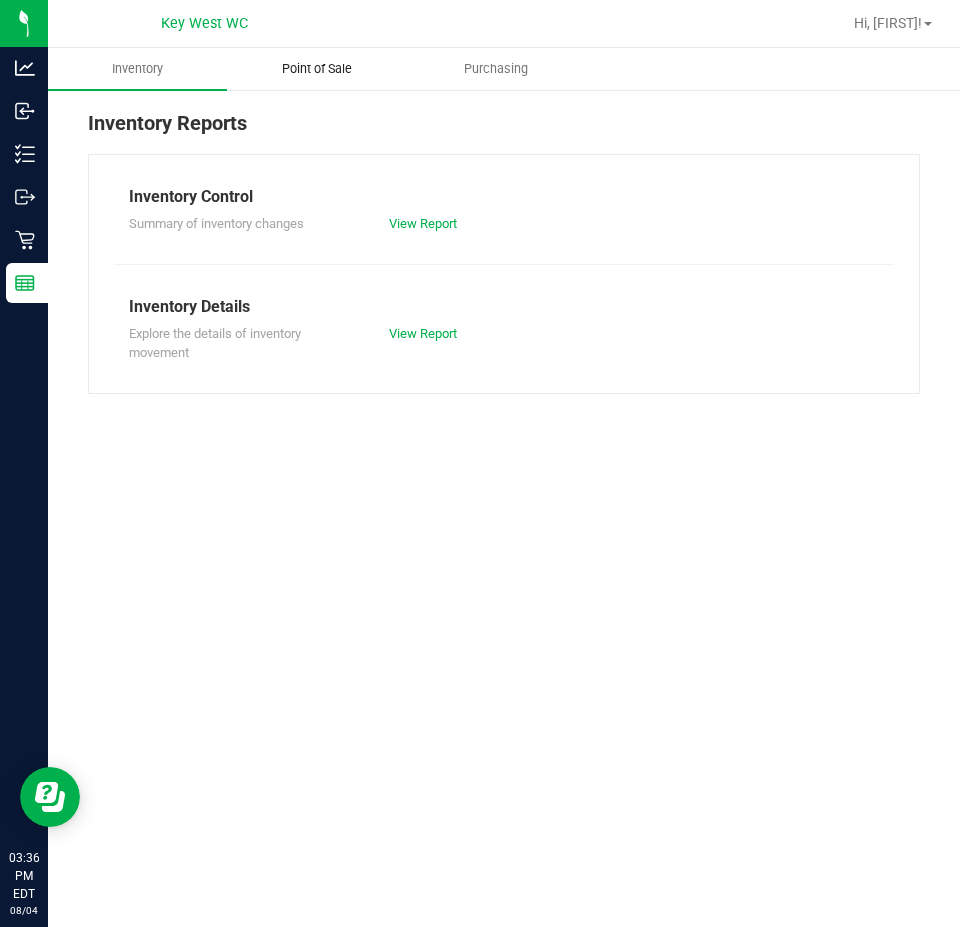 click on "Point of Sale" at bounding box center [316, 69] 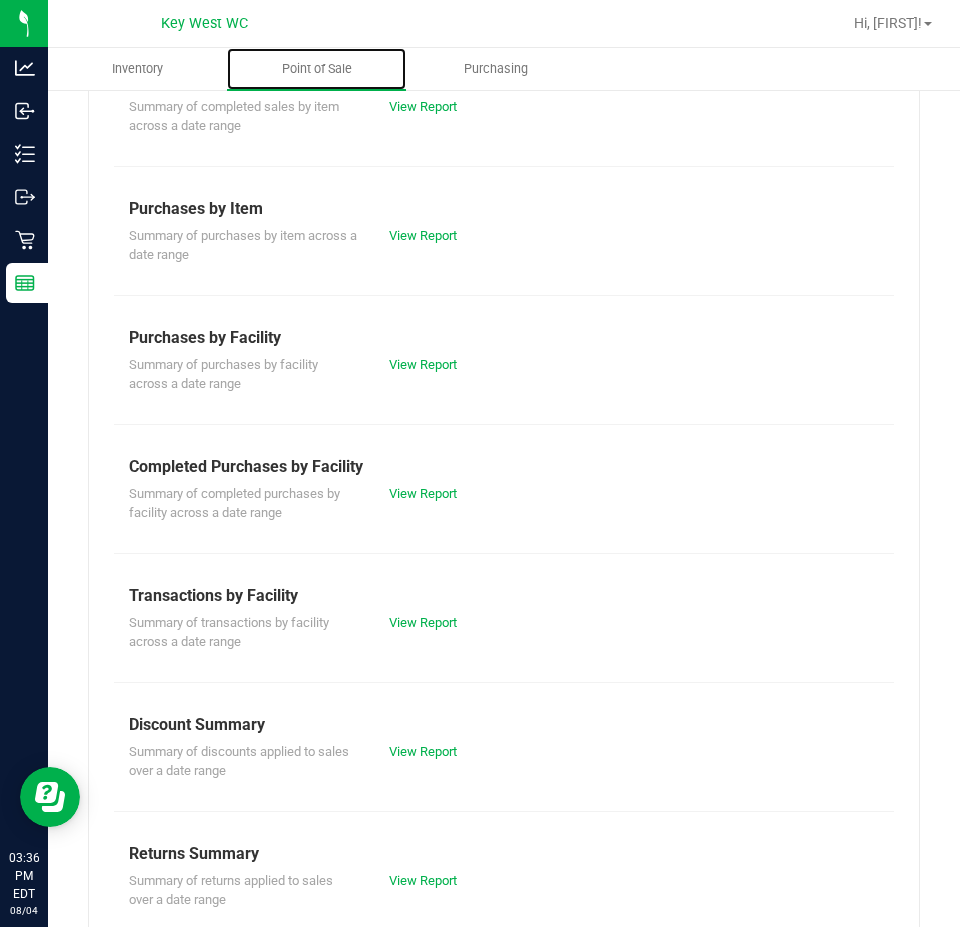 scroll, scrollTop: 261, scrollLeft: 0, axis: vertical 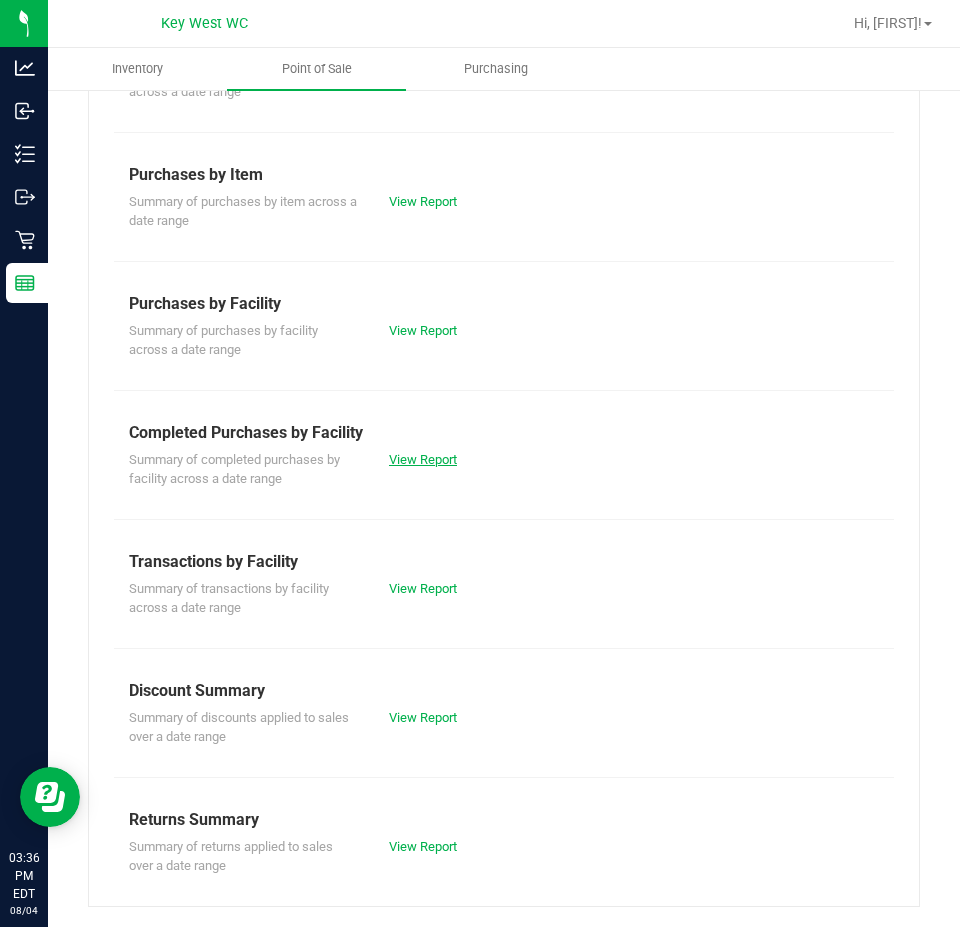 click on "View Report" at bounding box center [423, 459] 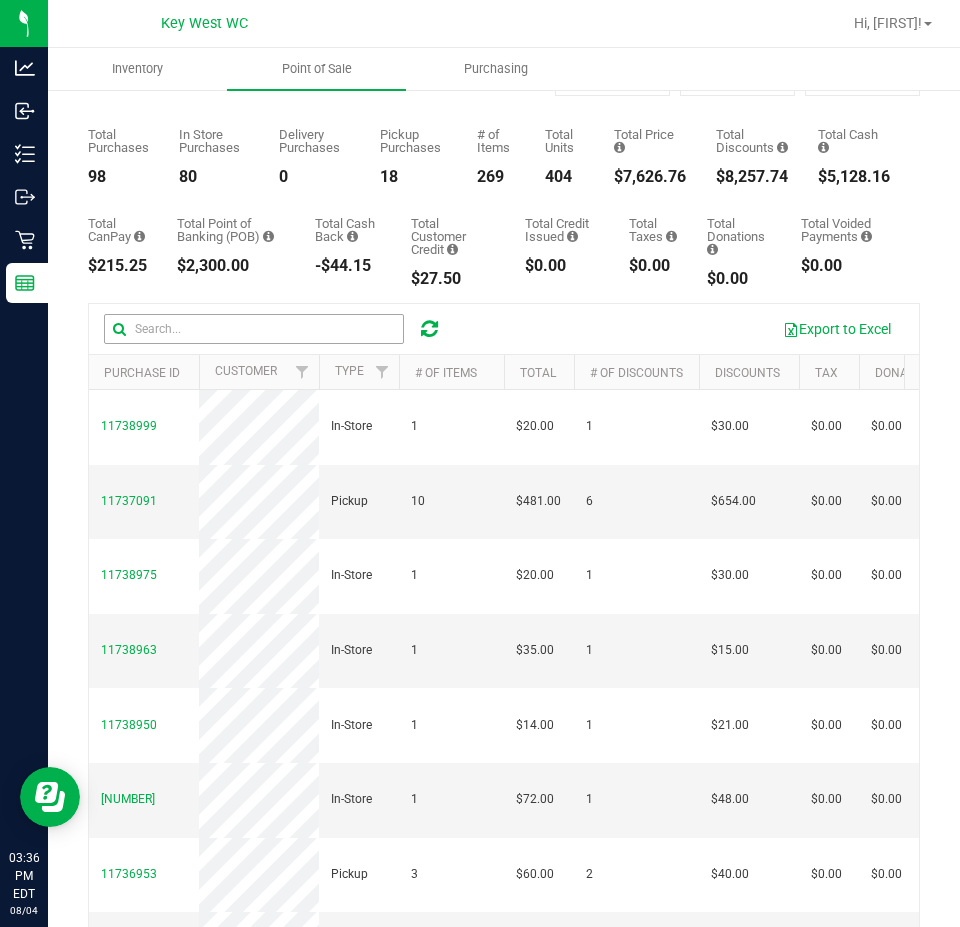 scroll, scrollTop: 0, scrollLeft: 0, axis: both 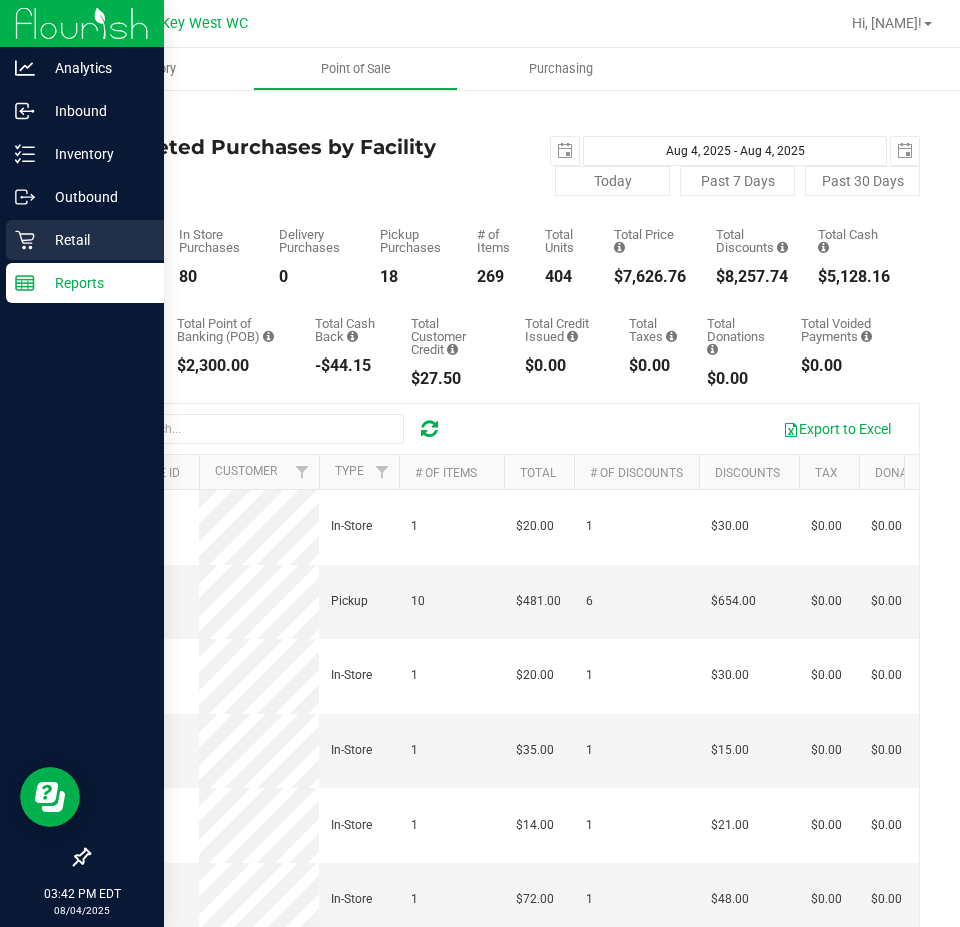 click on "Retail" at bounding box center [95, 240] 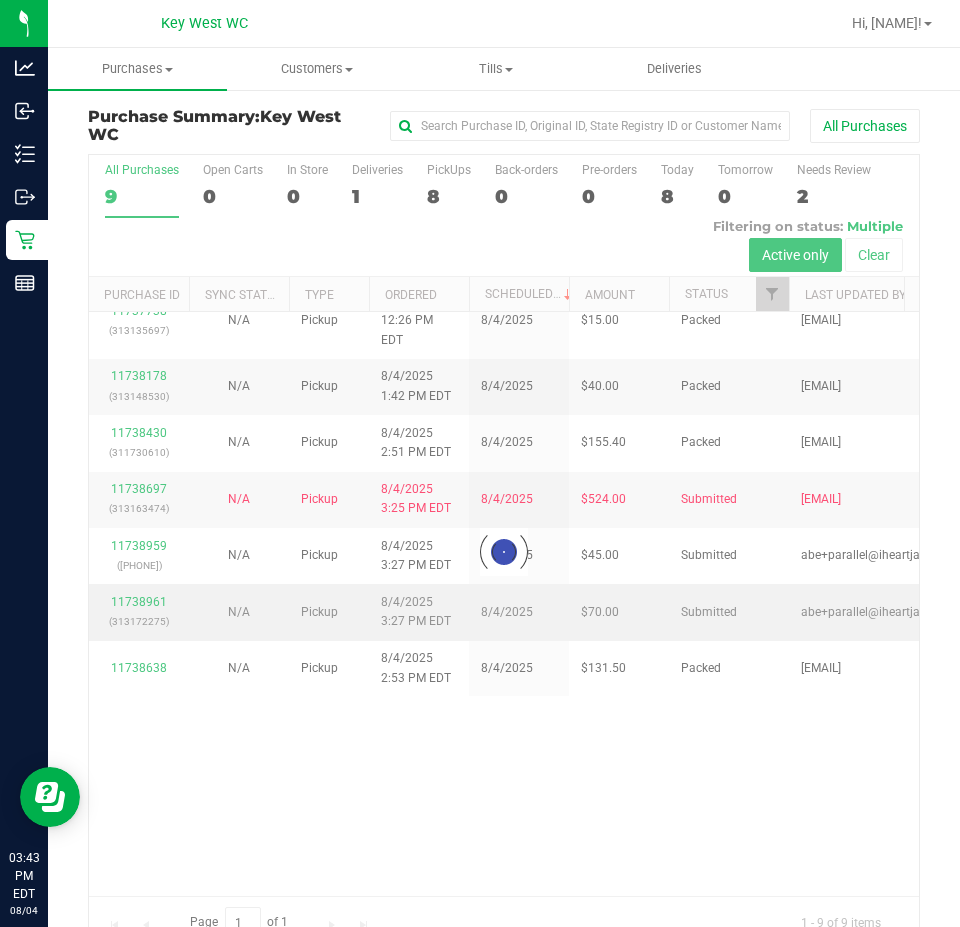 scroll, scrollTop: 0, scrollLeft: 0, axis: both 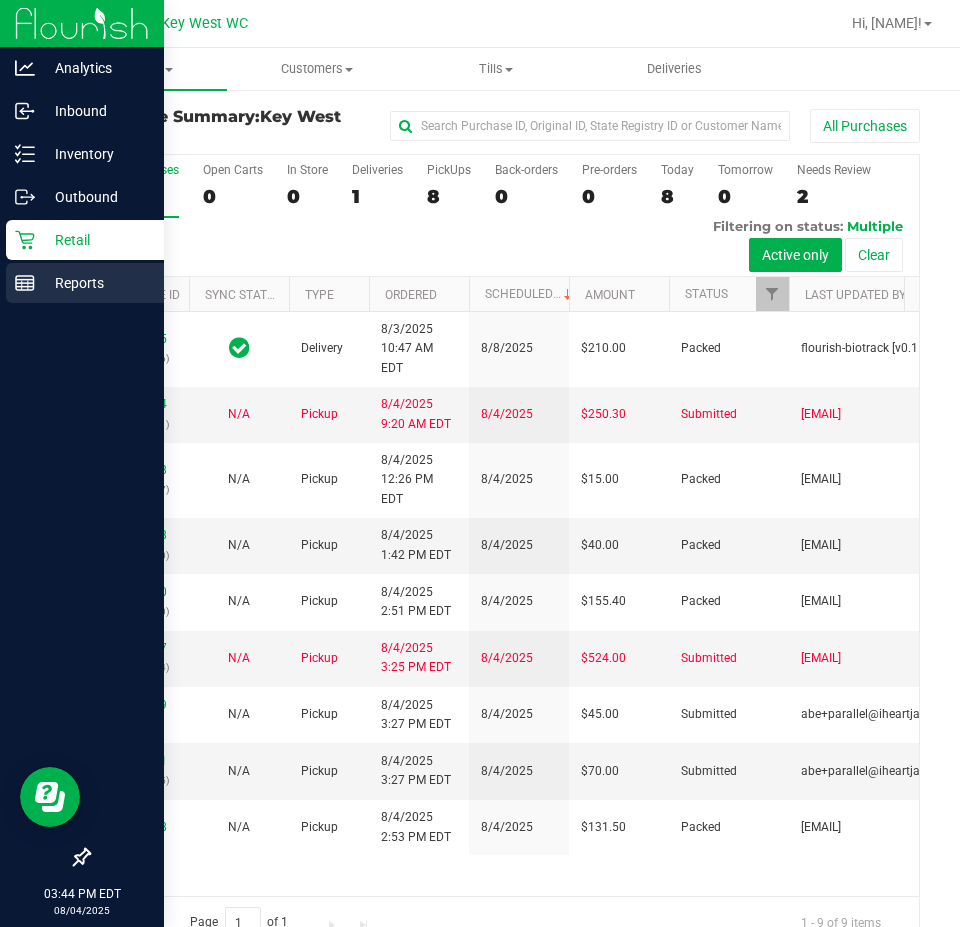 click on "Reports" at bounding box center (95, 283) 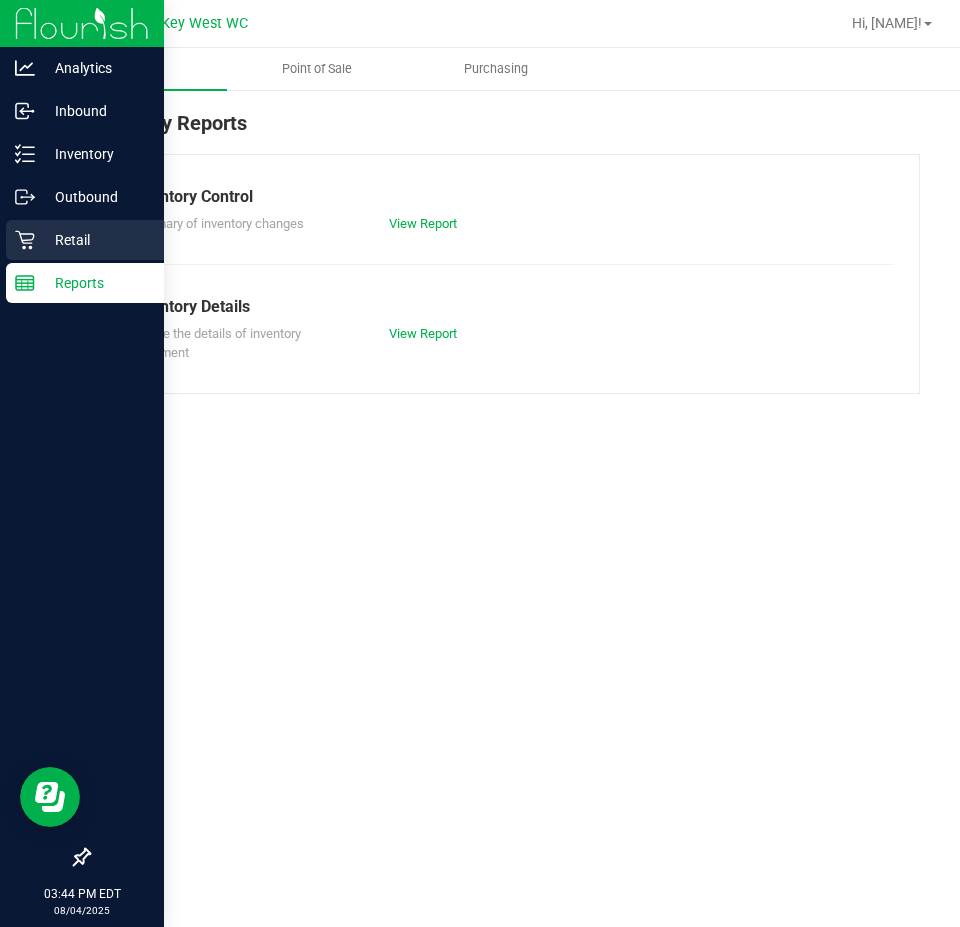 click on "Retail" at bounding box center (95, 240) 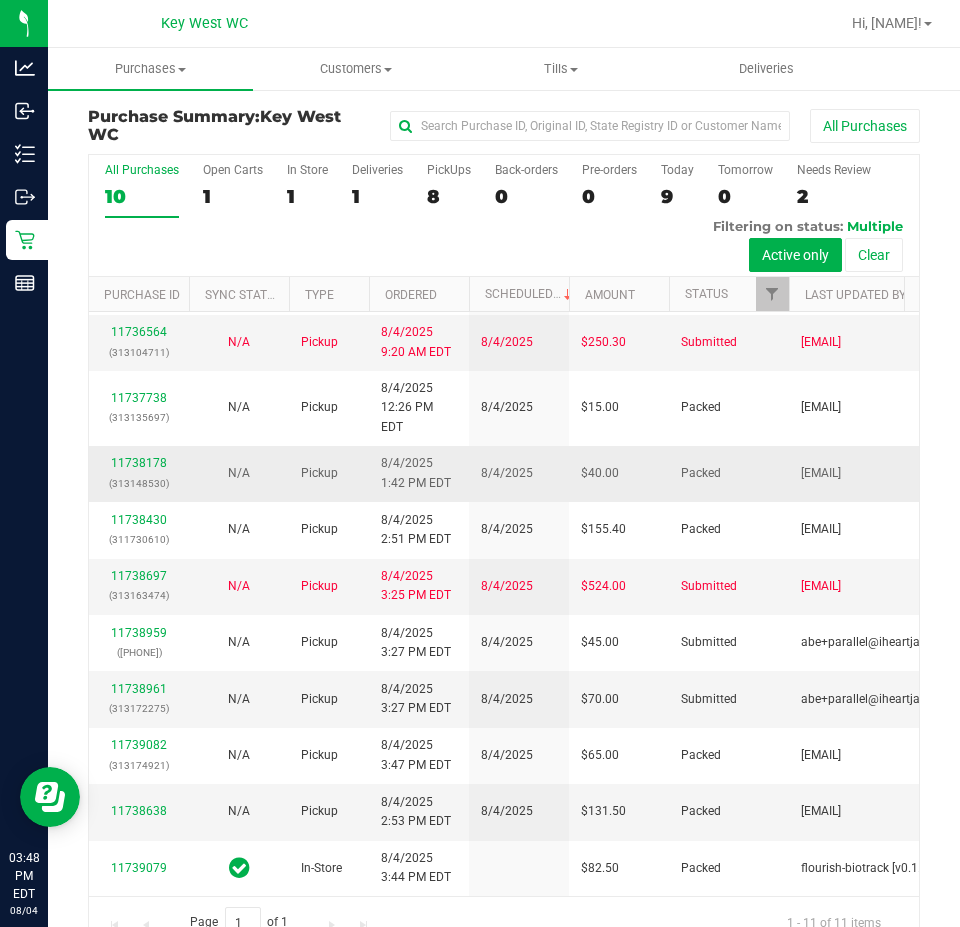 scroll, scrollTop: 270, scrollLeft: 0, axis: vertical 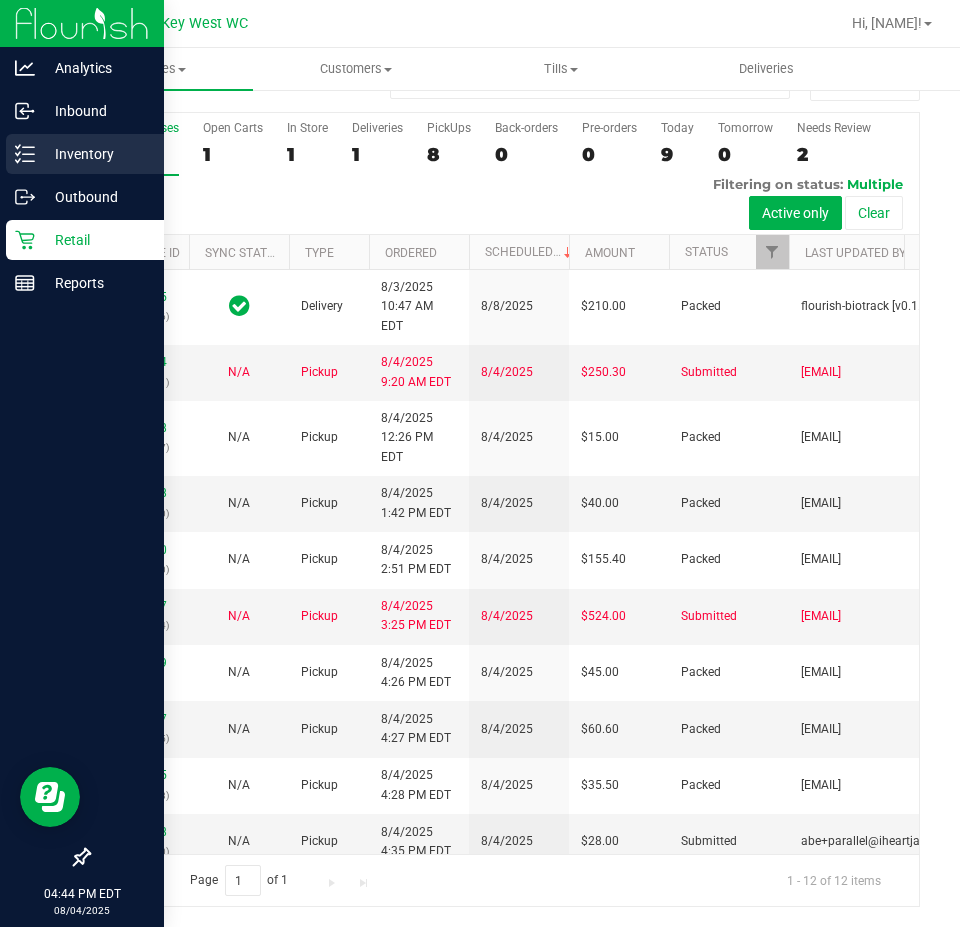 click on "Inventory" at bounding box center [95, 154] 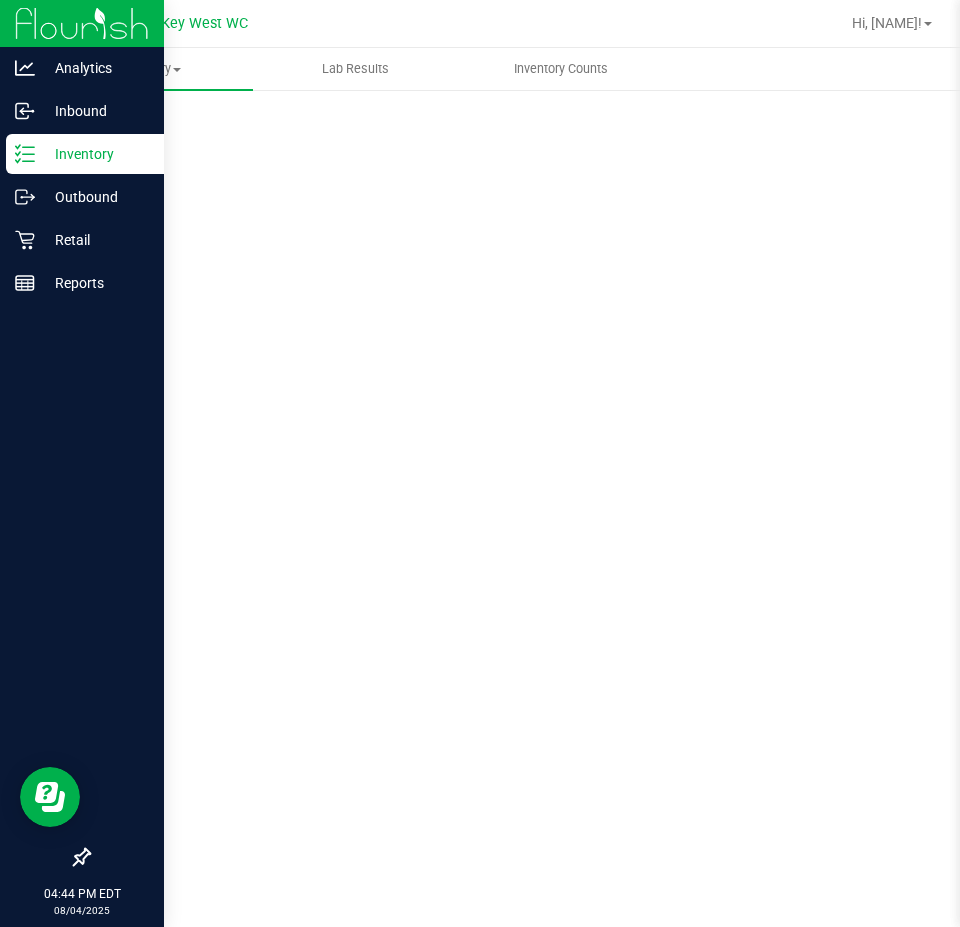 scroll, scrollTop: 0, scrollLeft: 0, axis: both 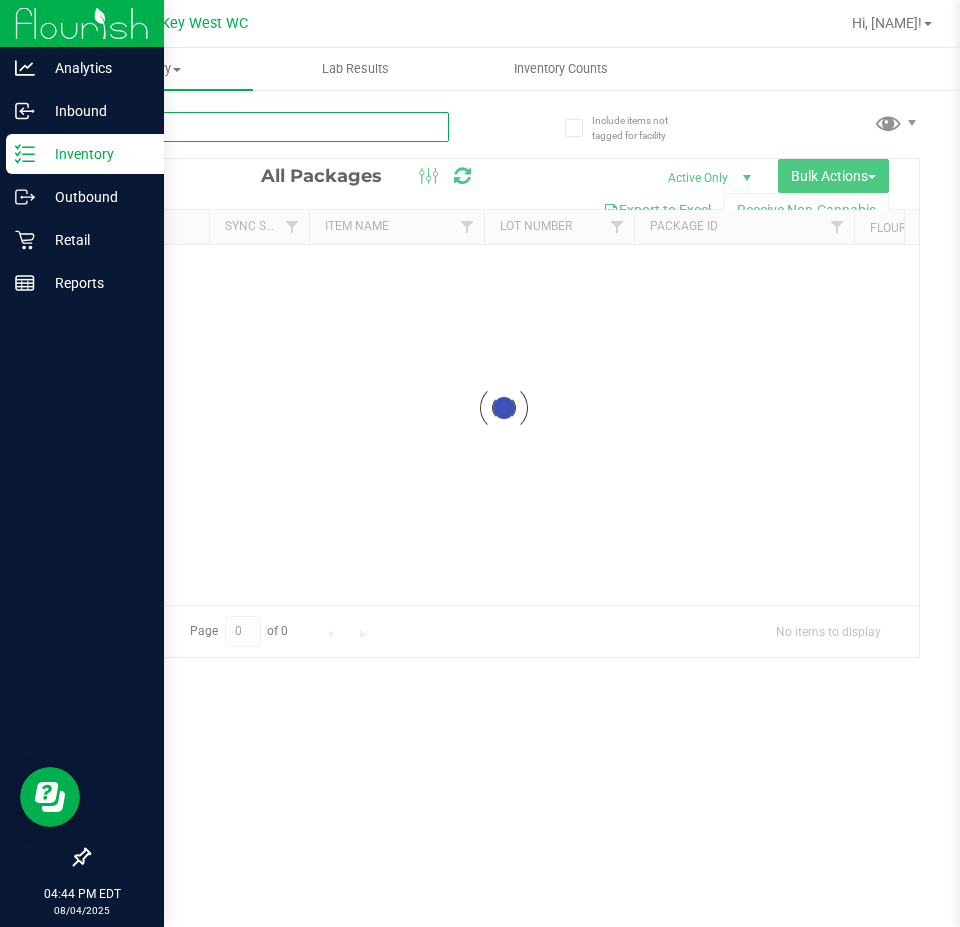 click at bounding box center [268, 127] 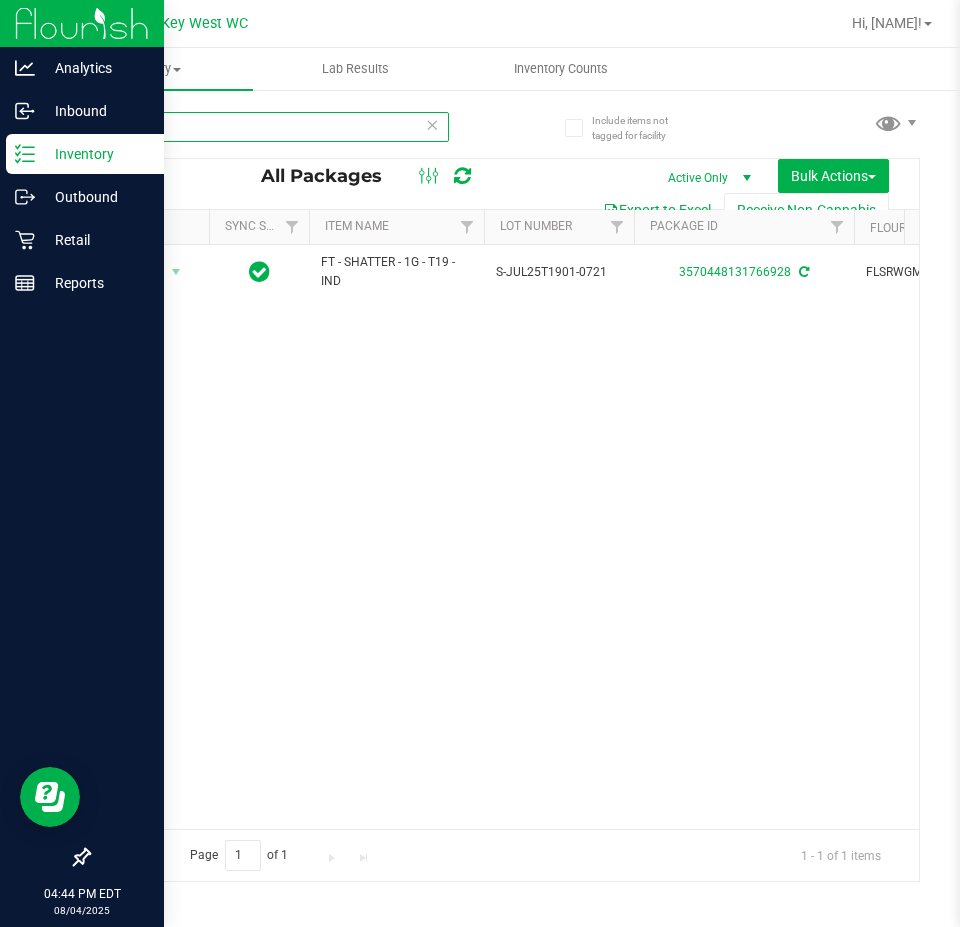 type on "t" 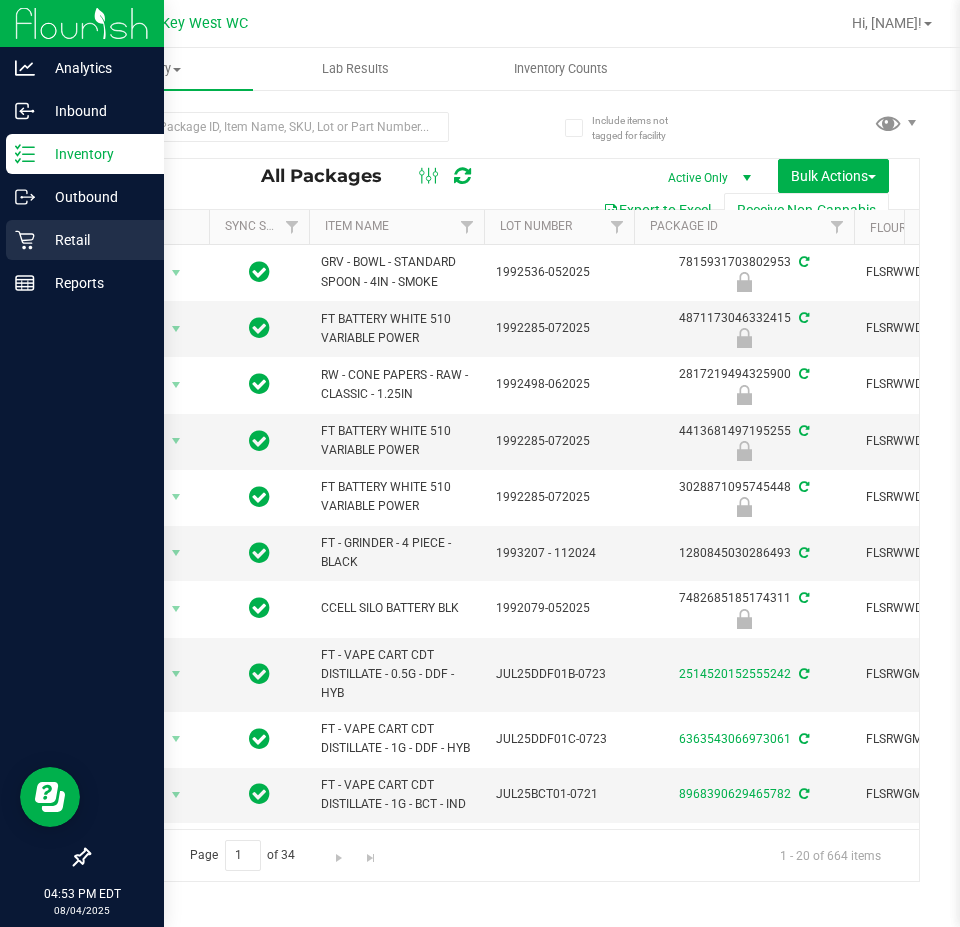 click 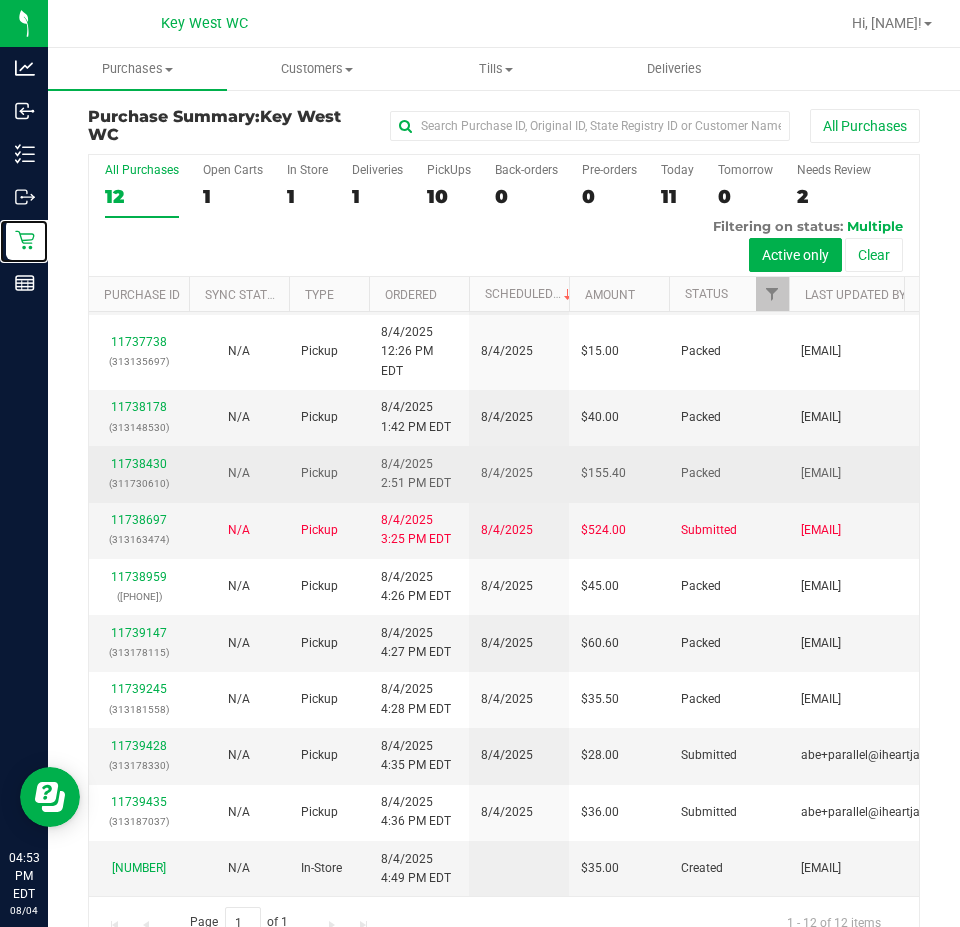 scroll, scrollTop: 325, scrollLeft: 0, axis: vertical 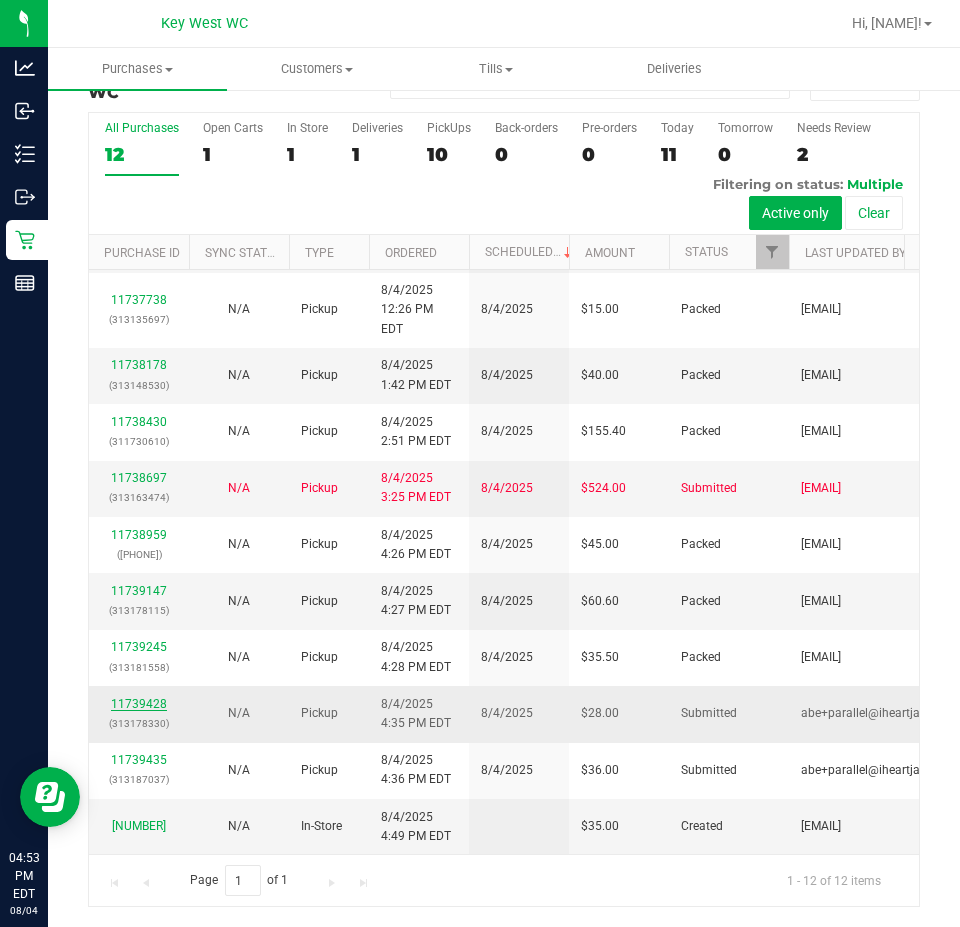 click on "11739428" at bounding box center (139, 704) 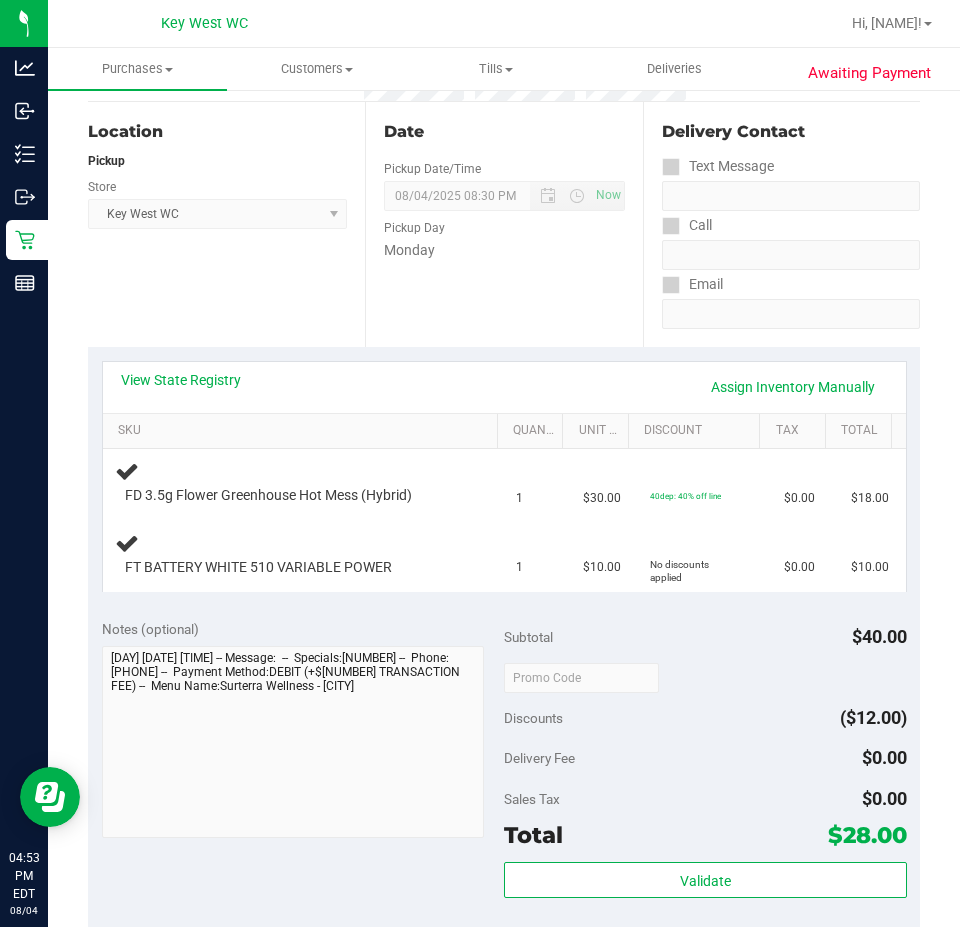 scroll, scrollTop: 200, scrollLeft: 0, axis: vertical 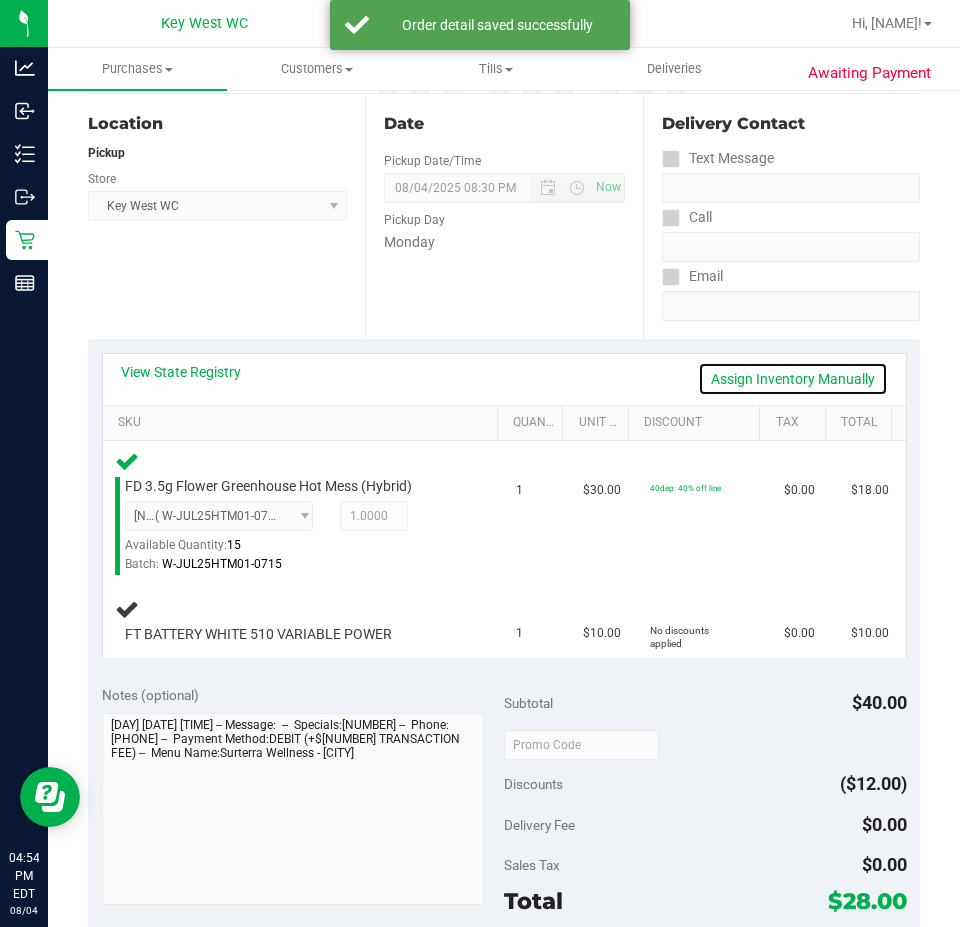 click on "Assign Inventory Manually" at bounding box center (793, 379) 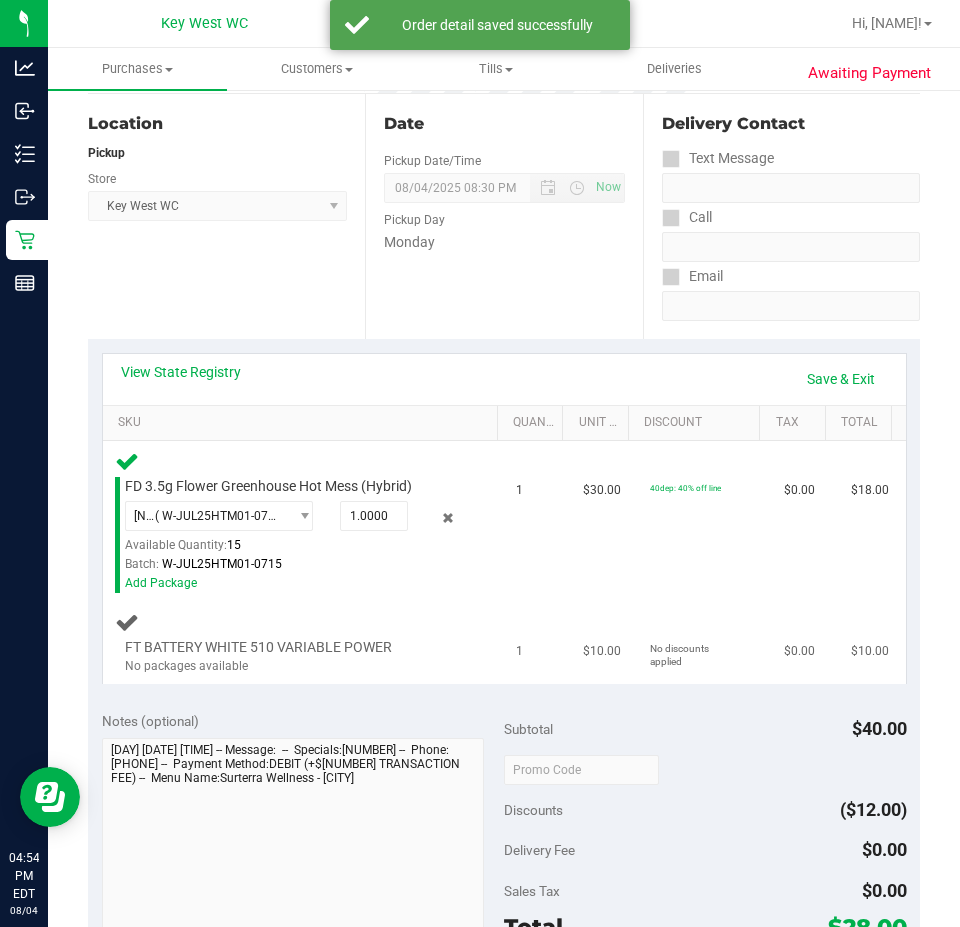 click on "No packages available" at bounding box center [295, 666] 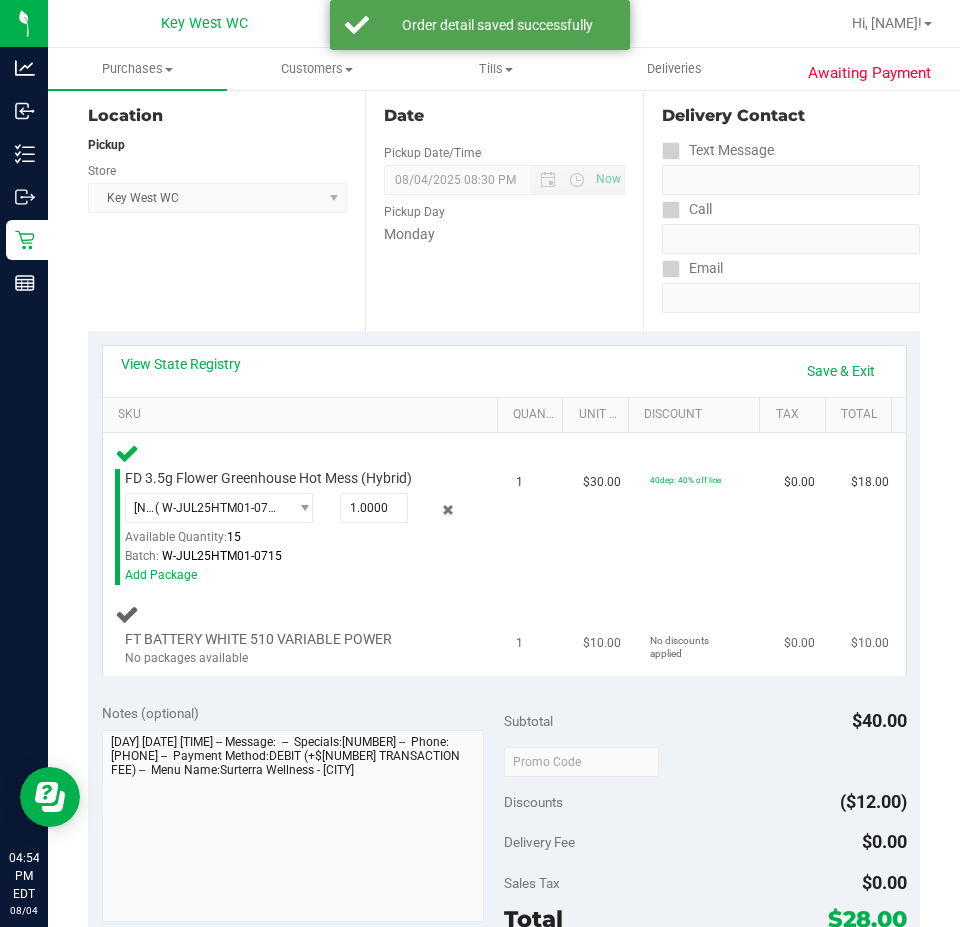 scroll, scrollTop: 200, scrollLeft: 0, axis: vertical 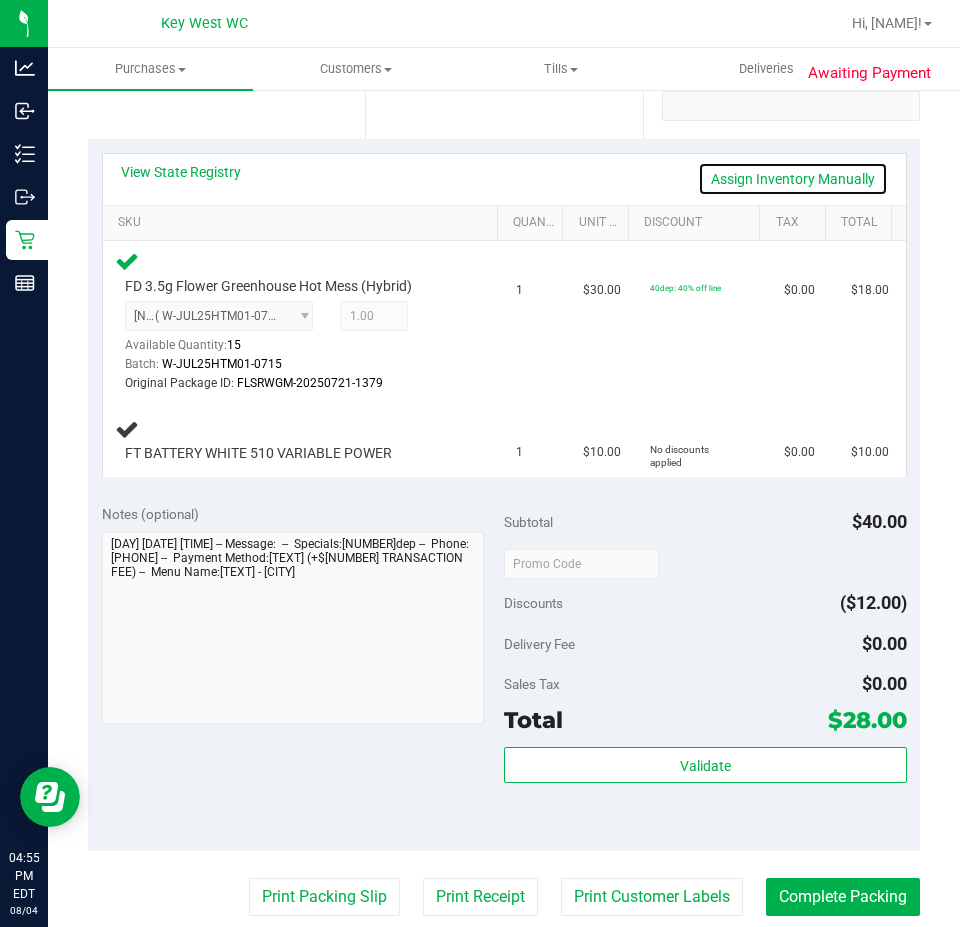click on "Assign Inventory Manually" at bounding box center [793, 179] 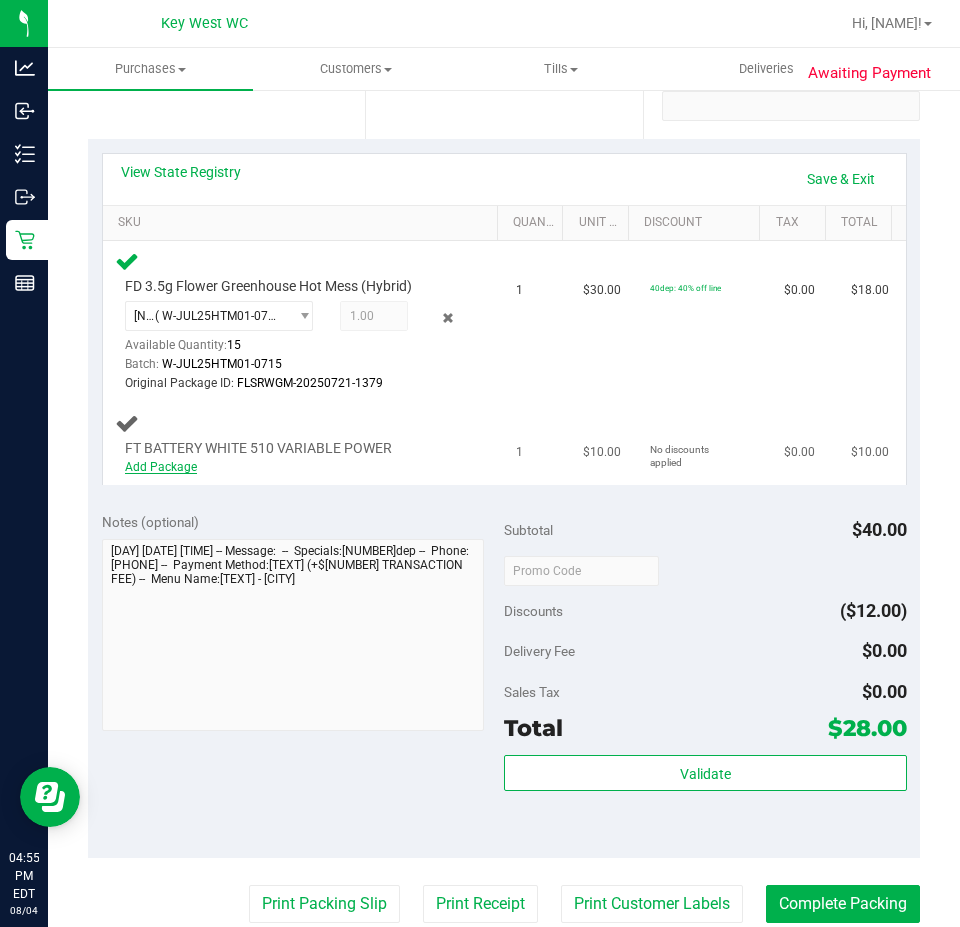 click on "Add Package" at bounding box center [161, 467] 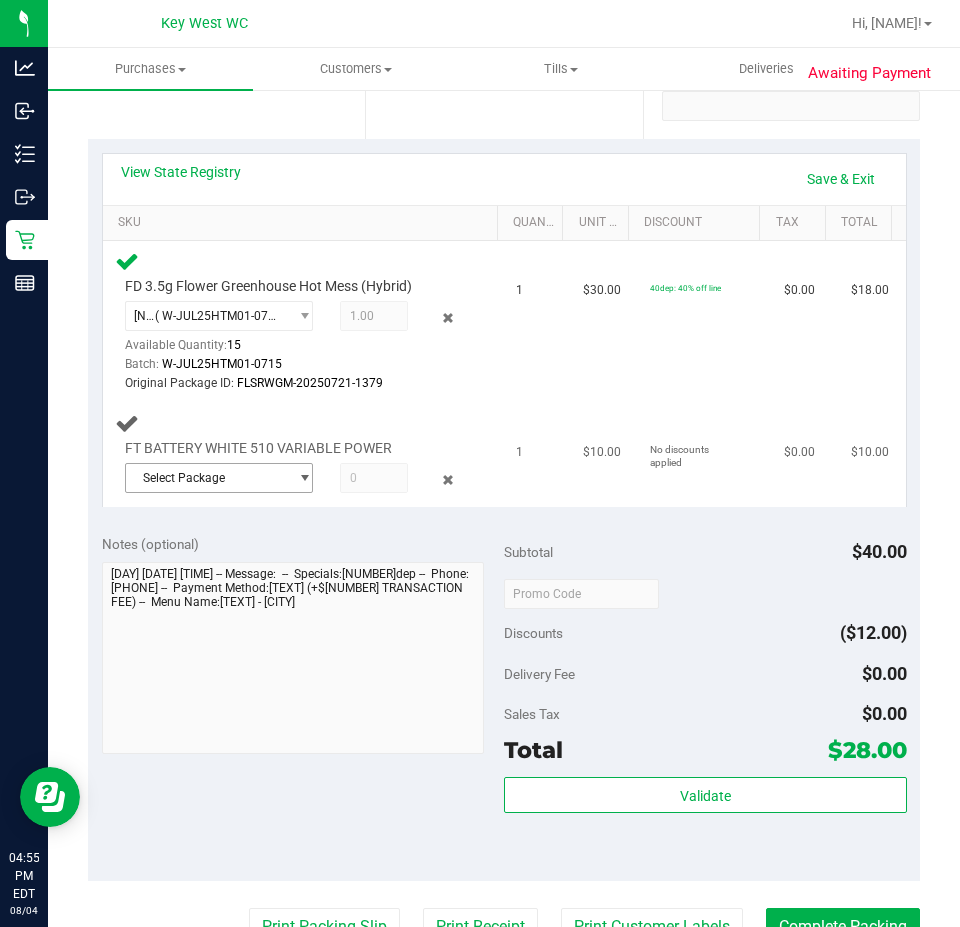 click on "Select Package" at bounding box center [206, 478] 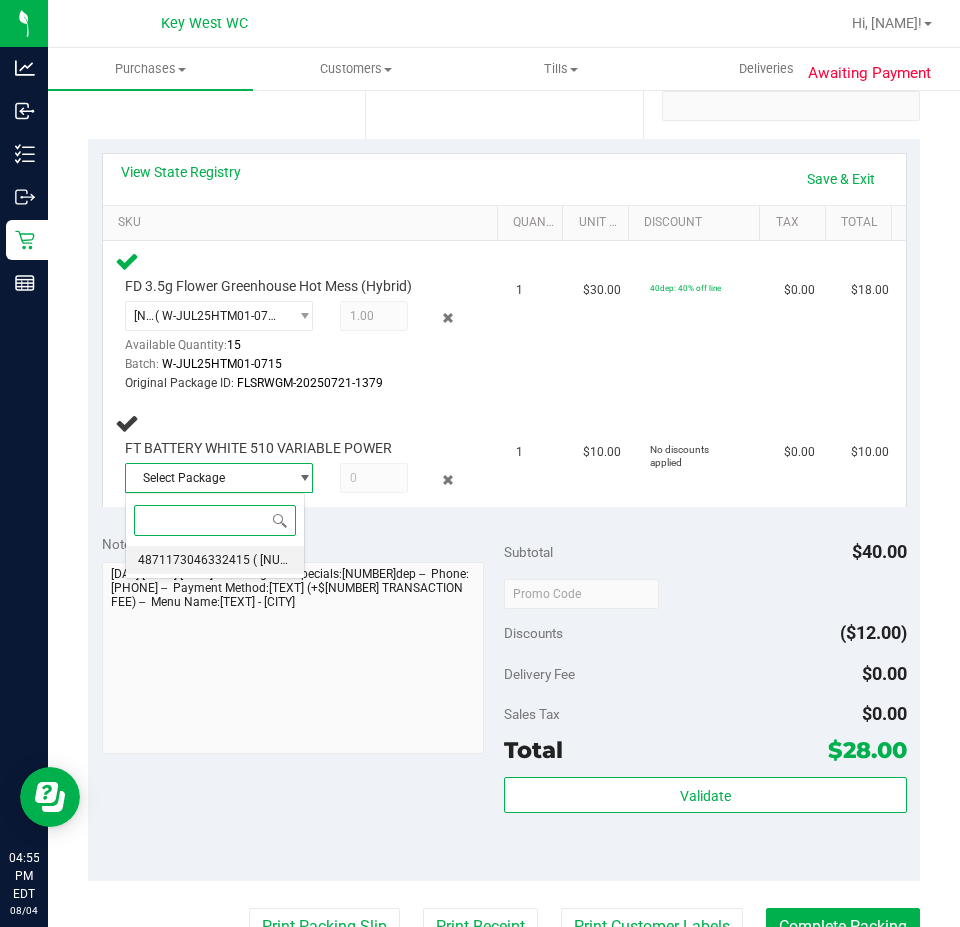 click on "4871173046332415" at bounding box center [194, 560] 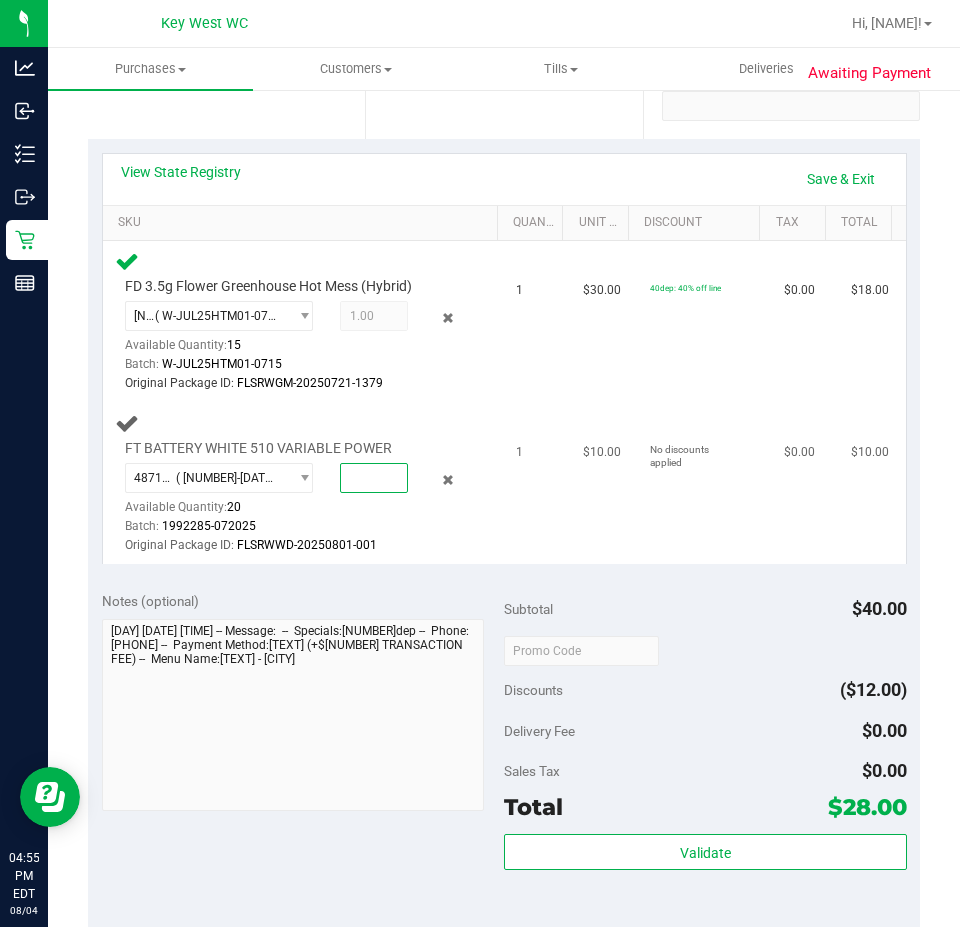 click at bounding box center (374, 478) 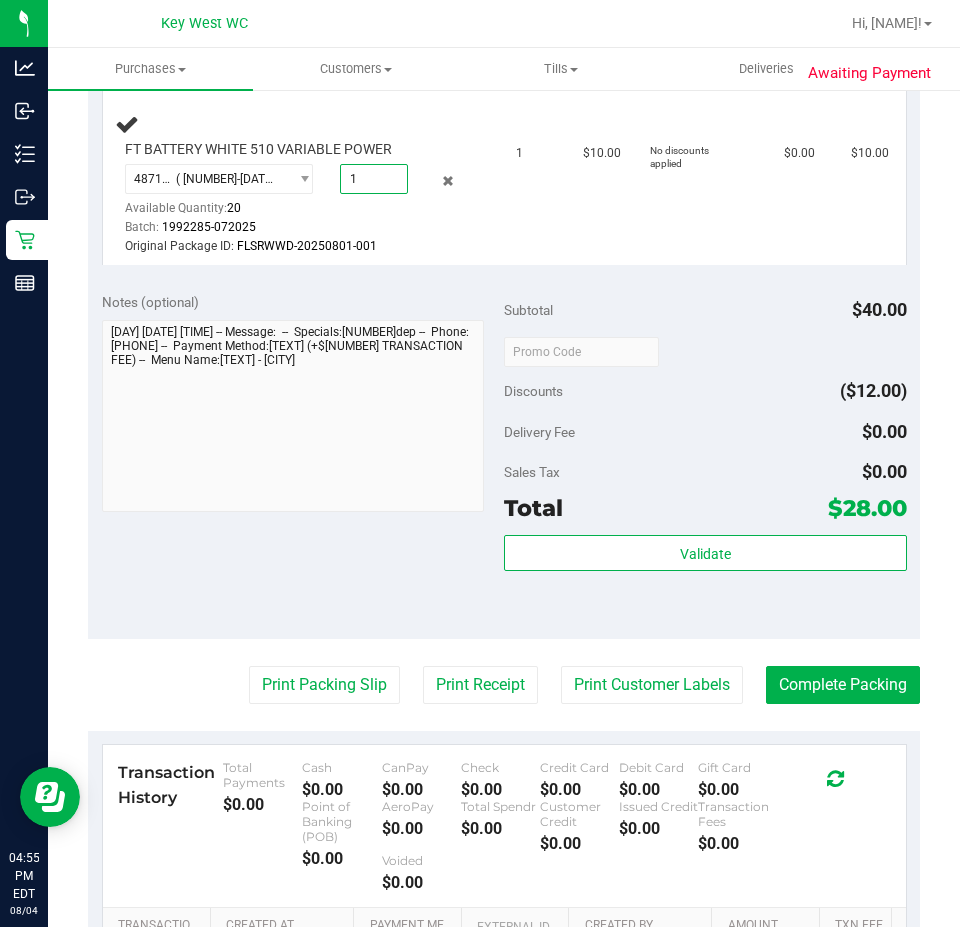scroll, scrollTop: 700, scrollLeft: 0, axis: vertical 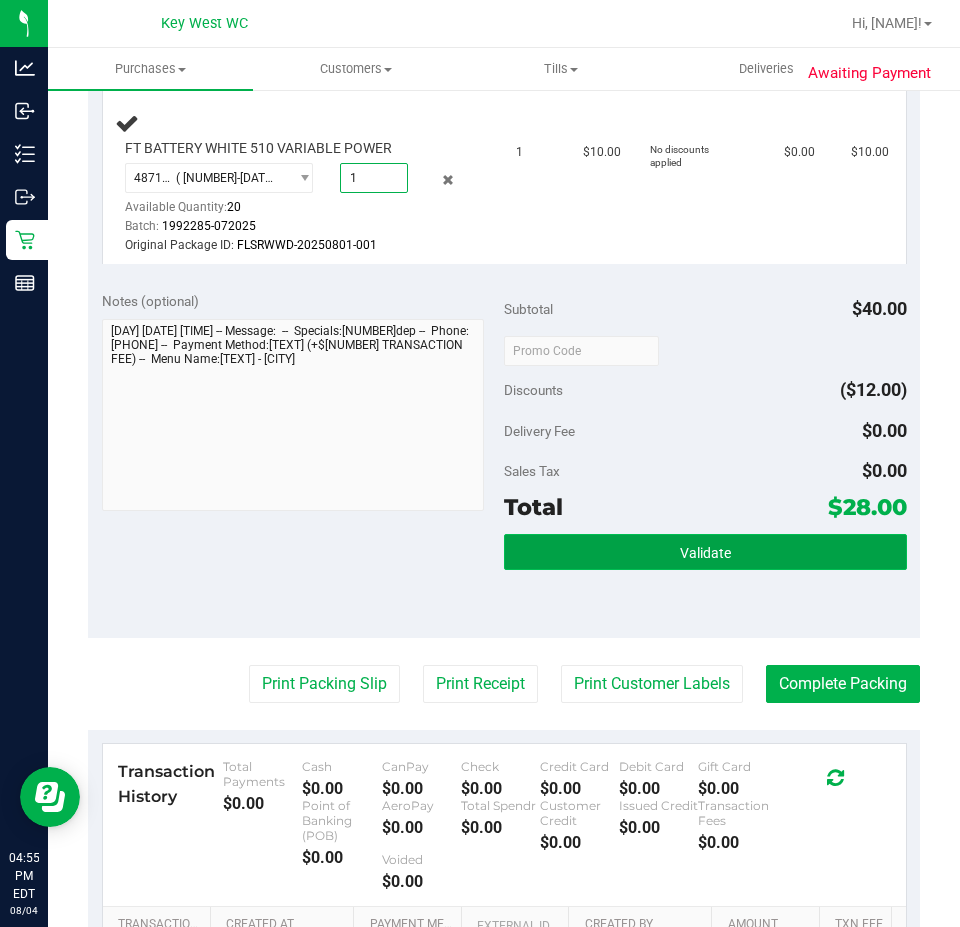 type on "1.0000" 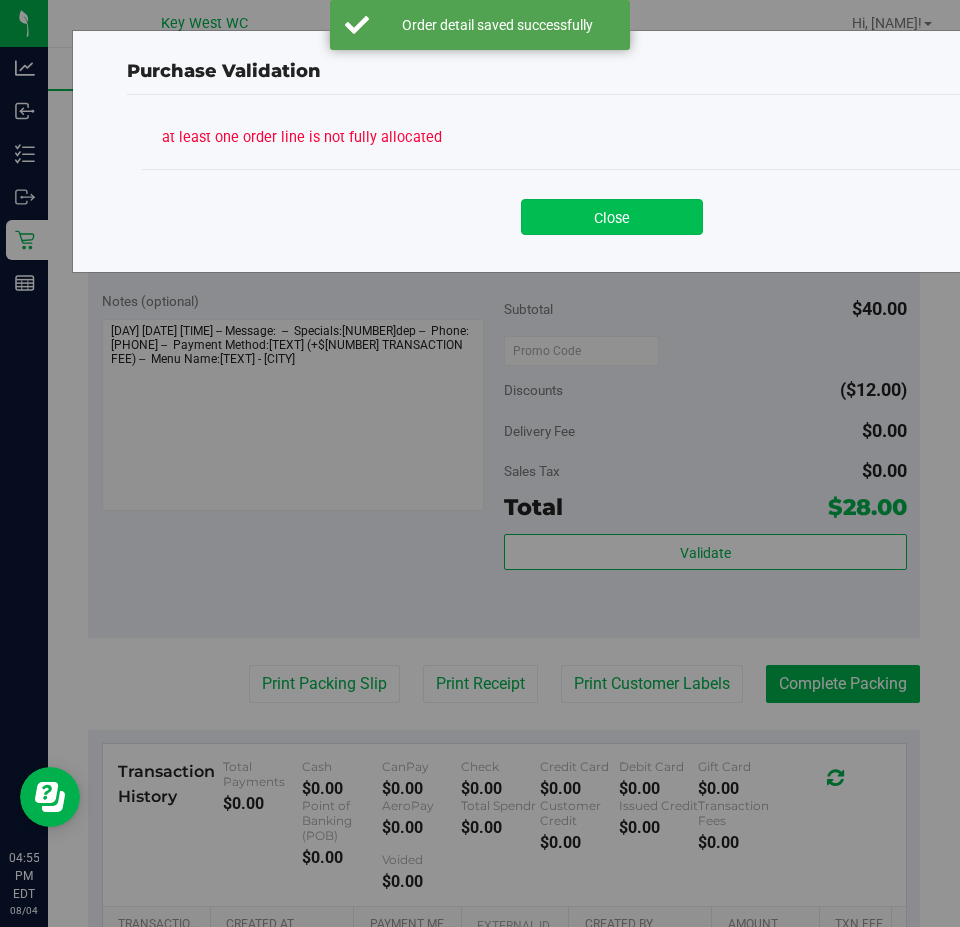 click on "Close" at bounding box center [612, 217] 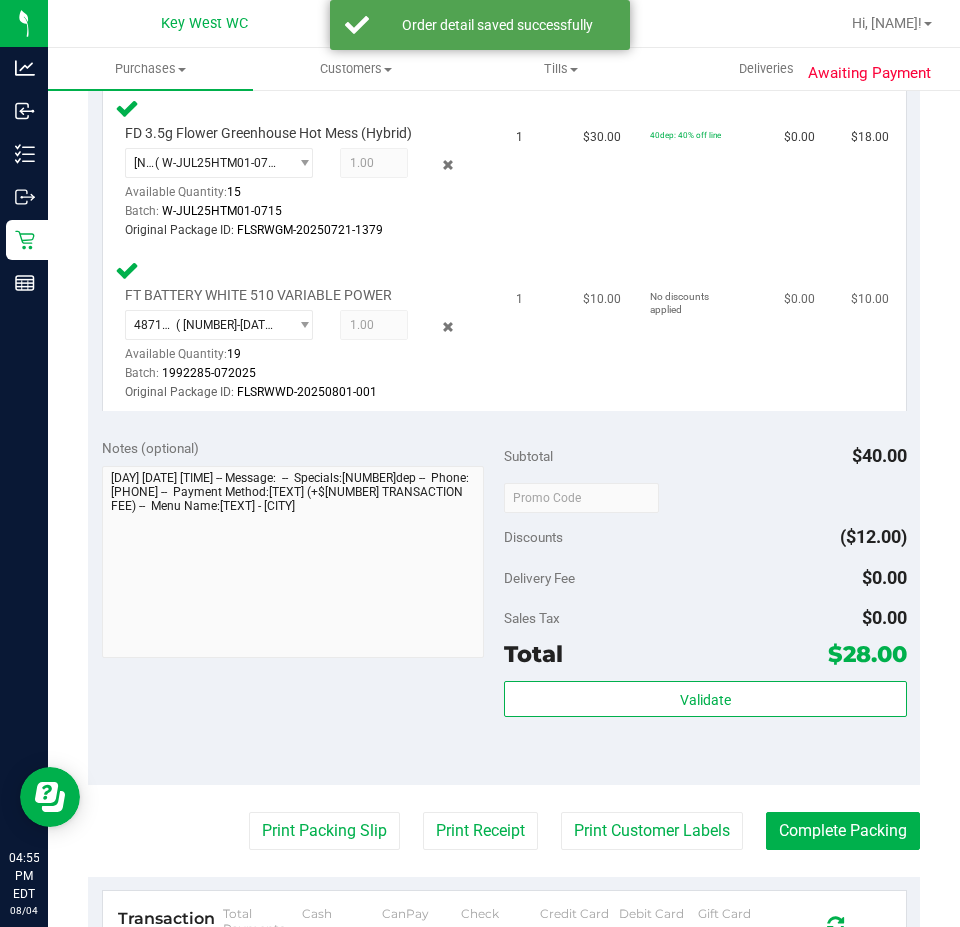 scroll, scrollTop: 500, scrollLeft: 0, axis: vertical 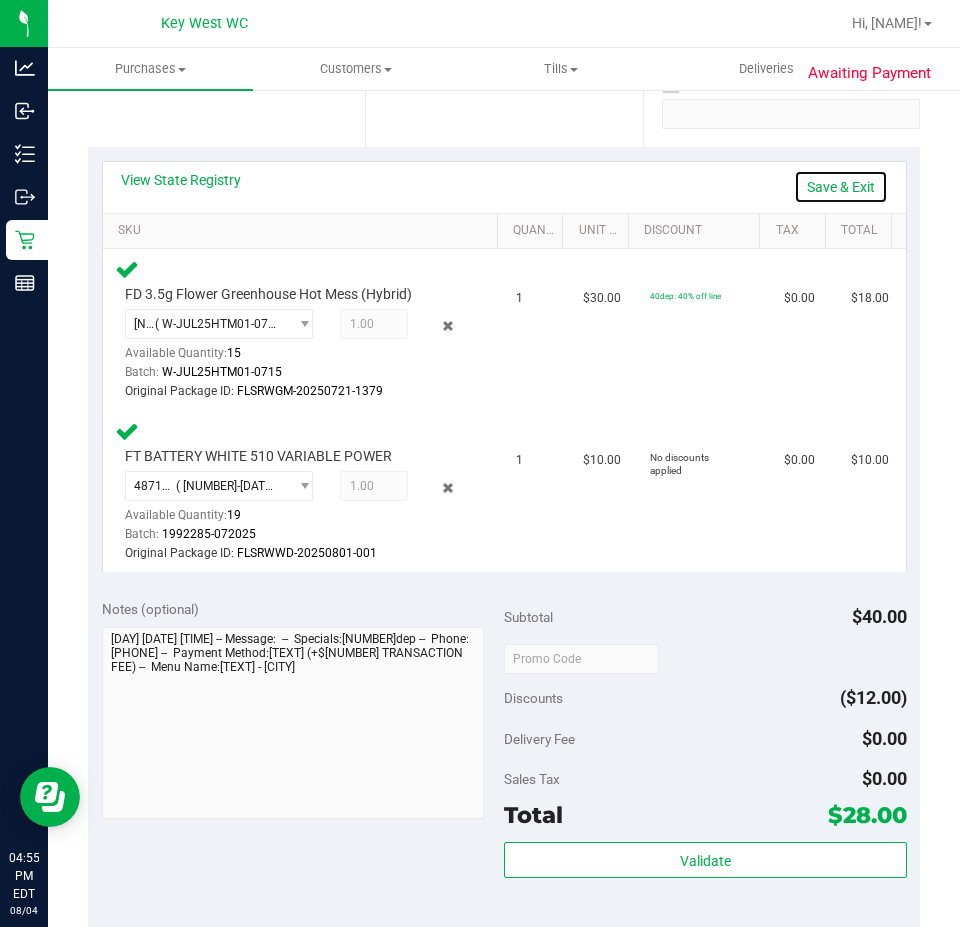 click on "Save & Exit" at bounding box center [841, 187] 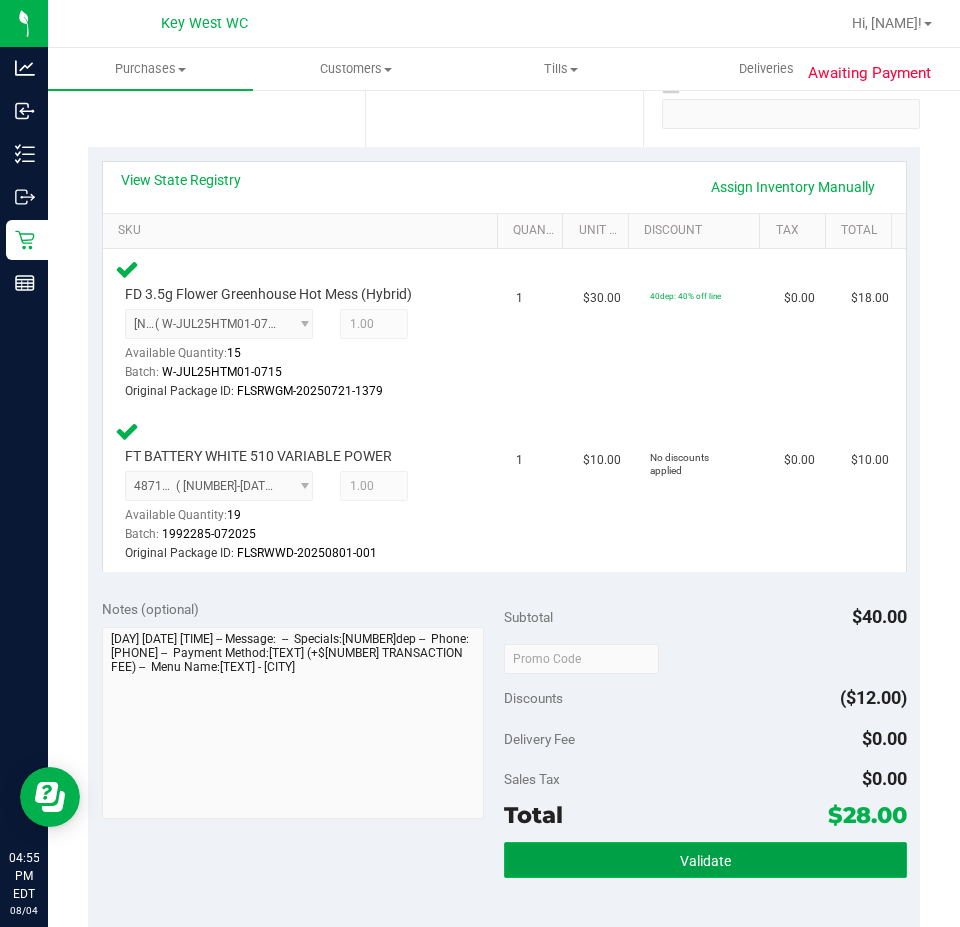 click on "Validate" at bounding box center (705, 860) 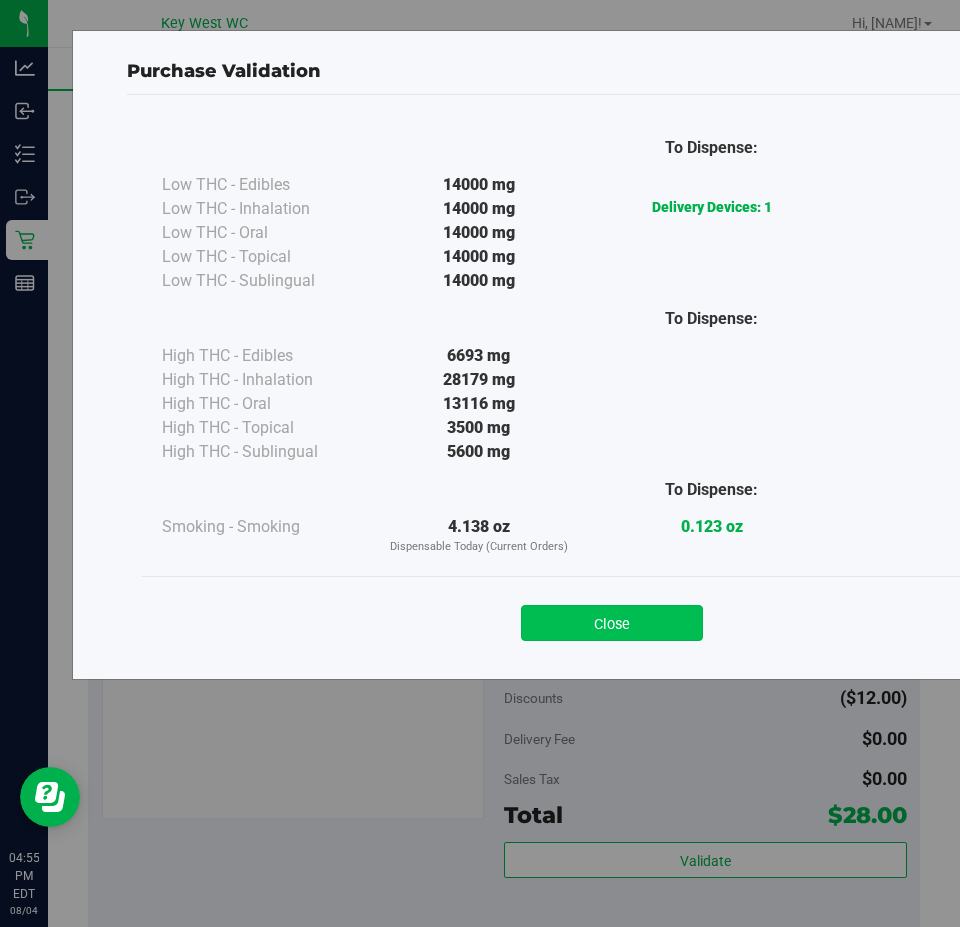 click on "Close" at bounding box center [612, 623] 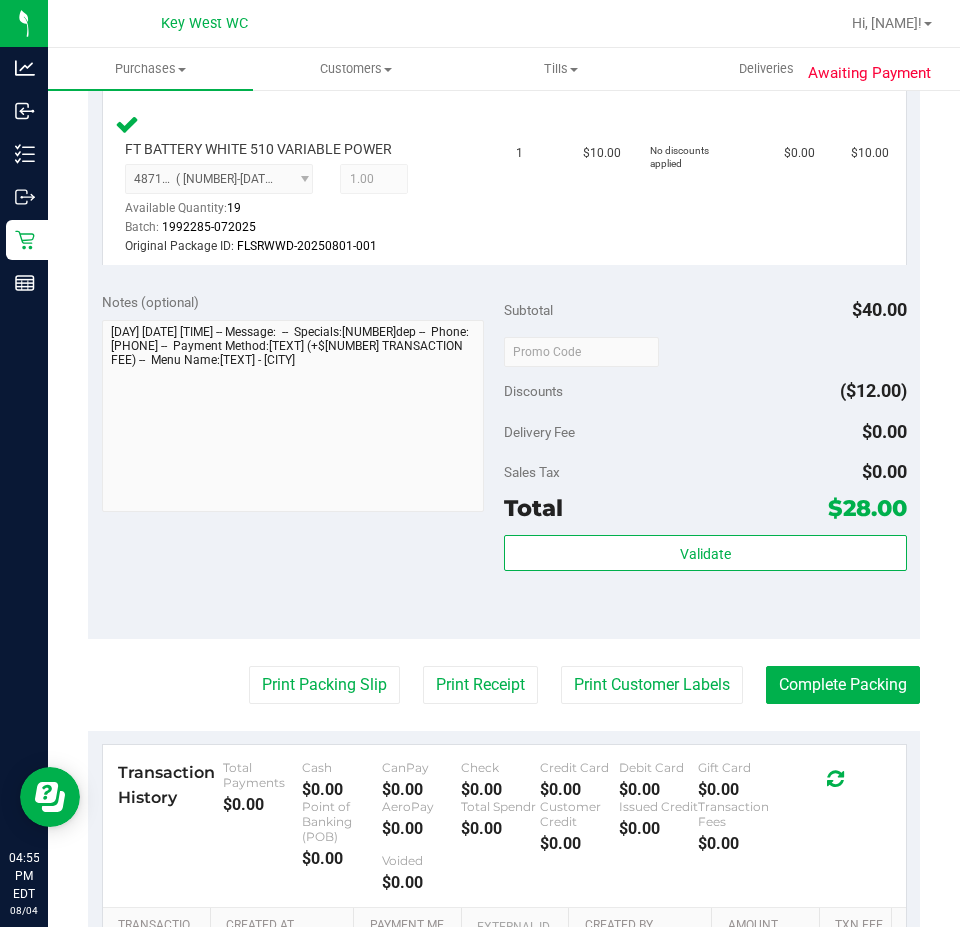 scroll, scrollTop: 971, scrollLeft: 0, axis: vertical 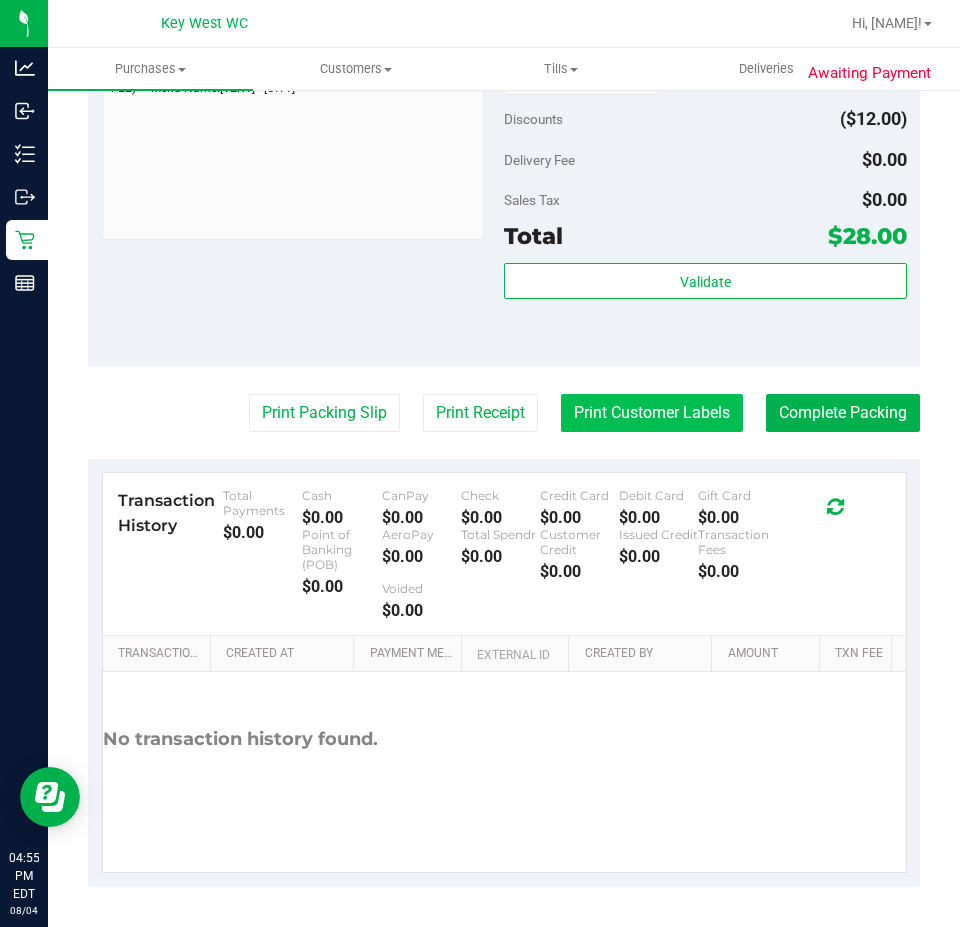 click on "Print Customer Labels" at bounding box center [652, 413] 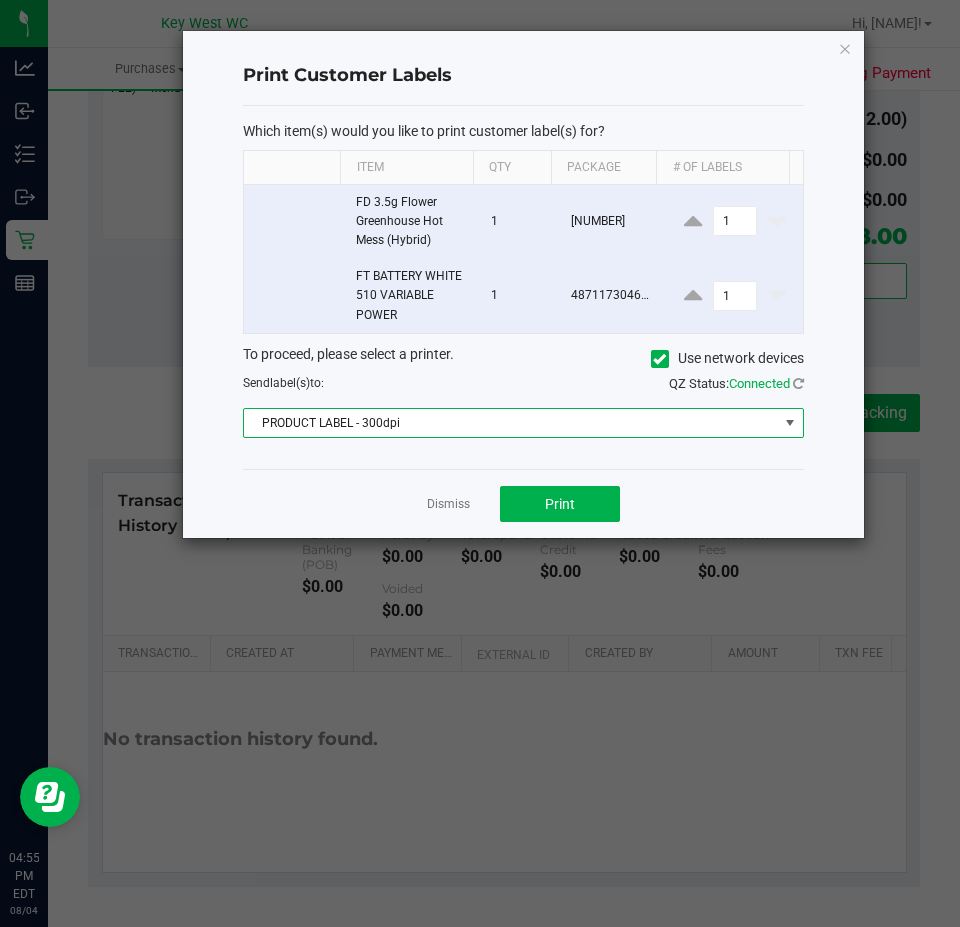 click on "PRODUCT LABEL - 300dpi" at bounding box center (511, 423) 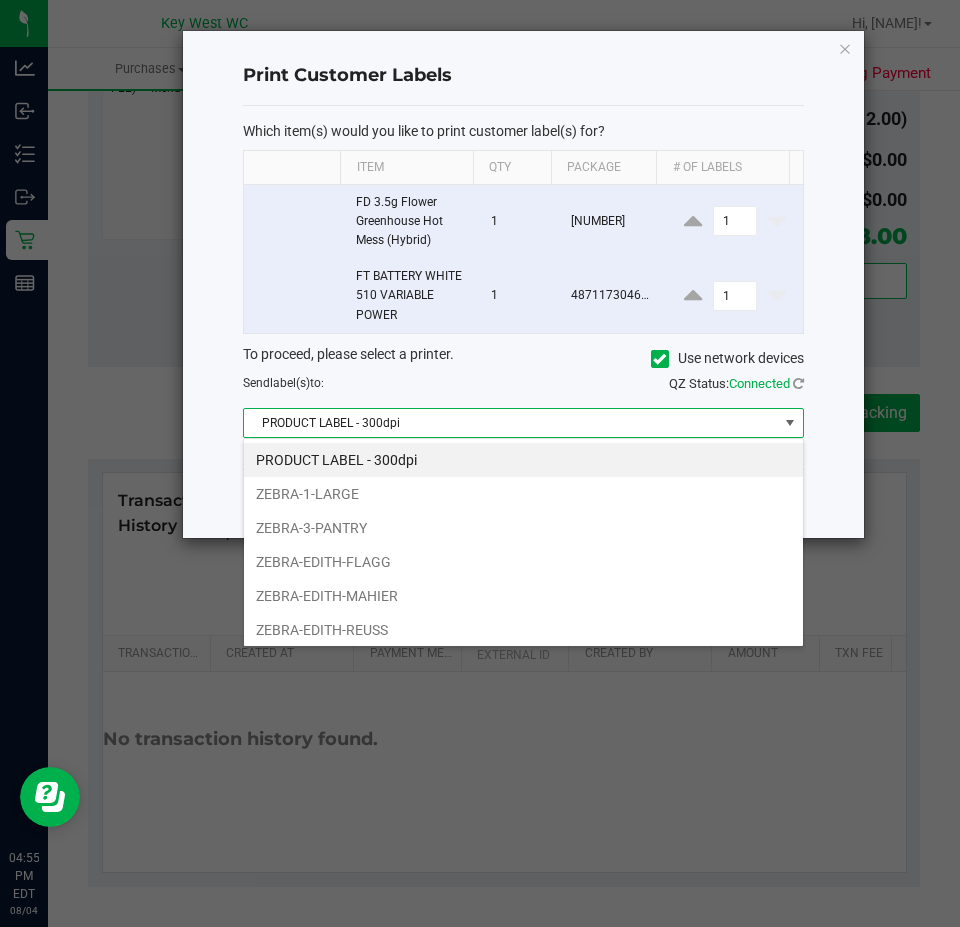 scroll, scrollTop: 99970, scrollLeft: 99439, axis: both 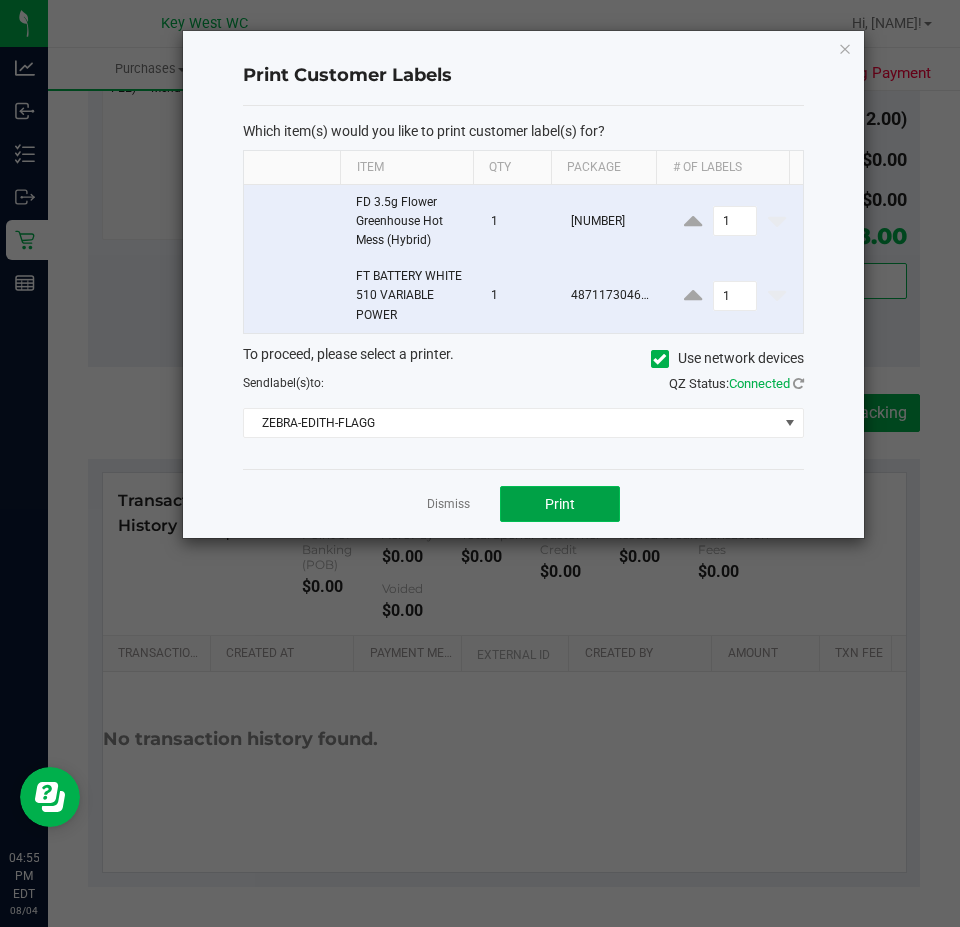 click on "Print" 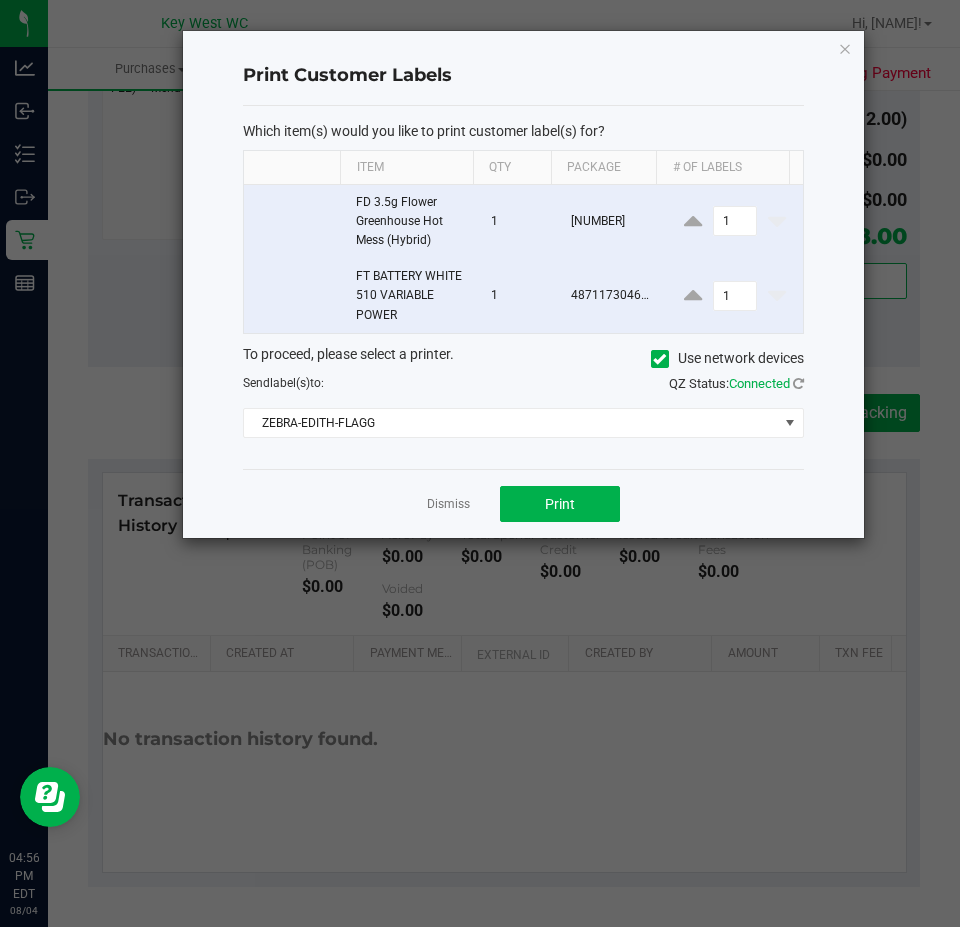 drag, startPoint x: 466, startPoint y: 506, endPoint x: 517, endPoint y: 436, distance: 86.608315 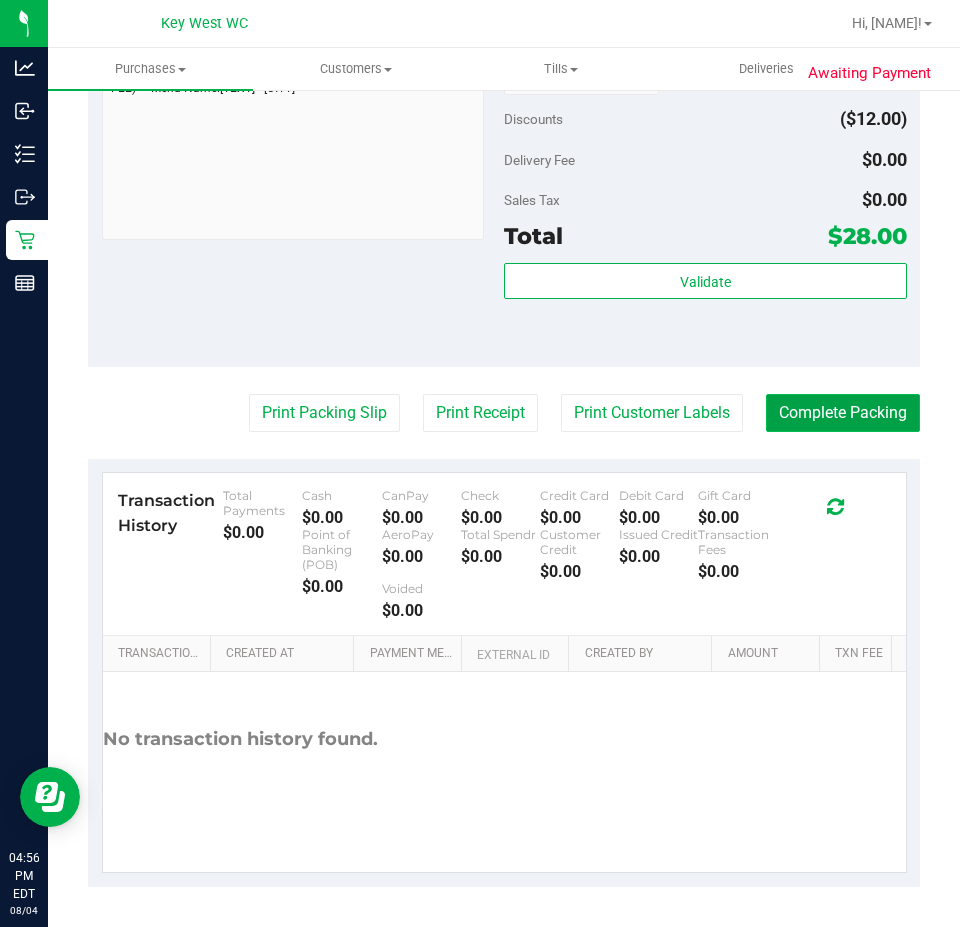 click on "Complete Packing" at bounding box center (843, 413) 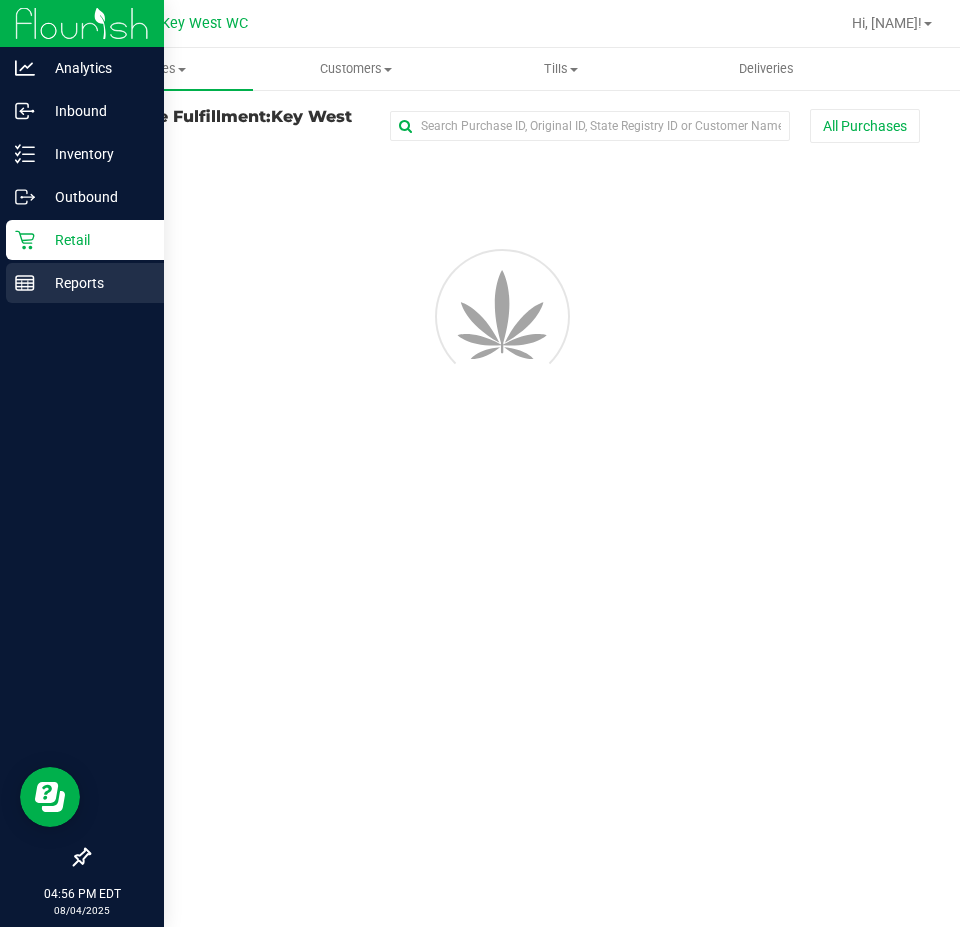 scroll, scrollTop: 0, scrollLeft: 0, axis: both 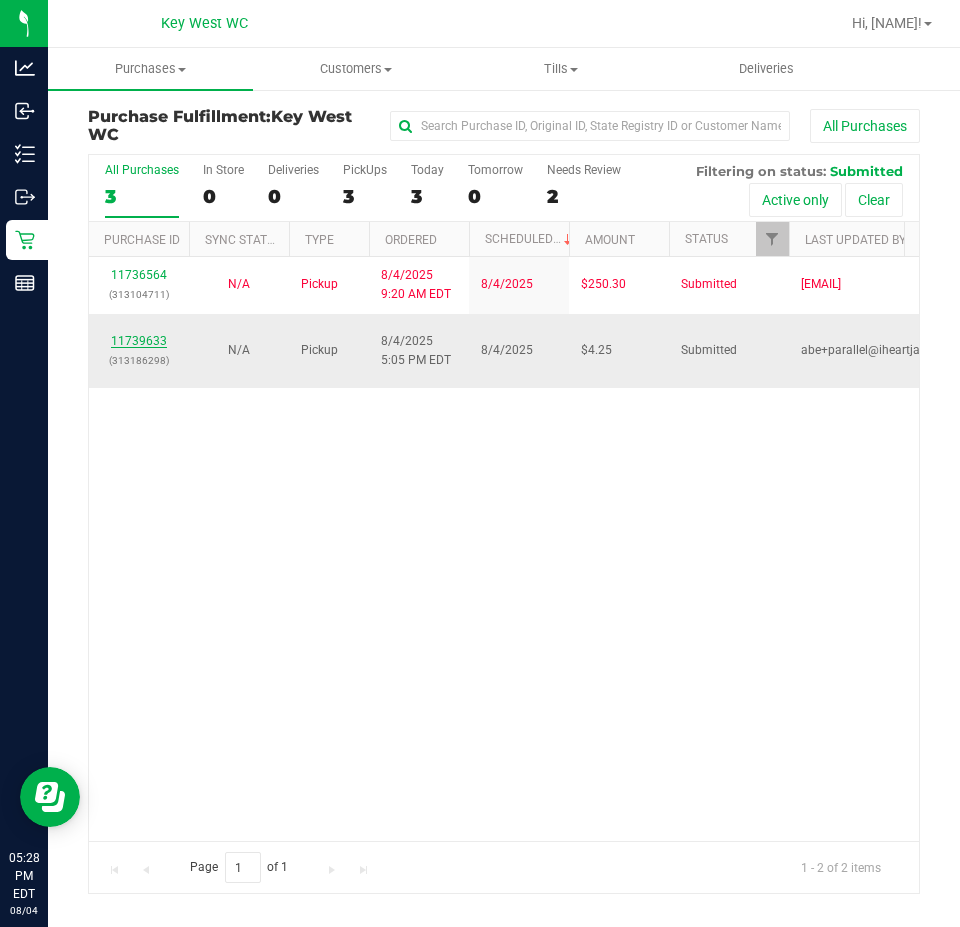 click on "11739633" at bounding box center (139, 341) 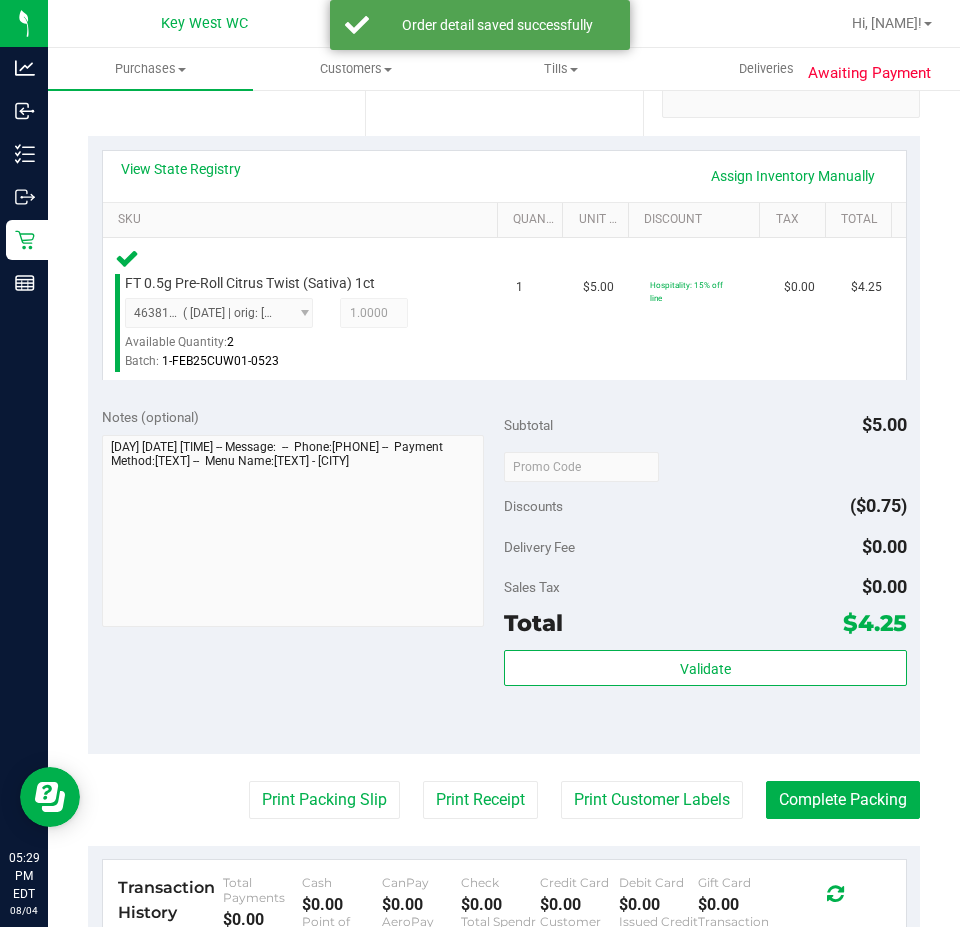 scroll, scrollTop: 500, scrollLeft: 0, axis: vertical 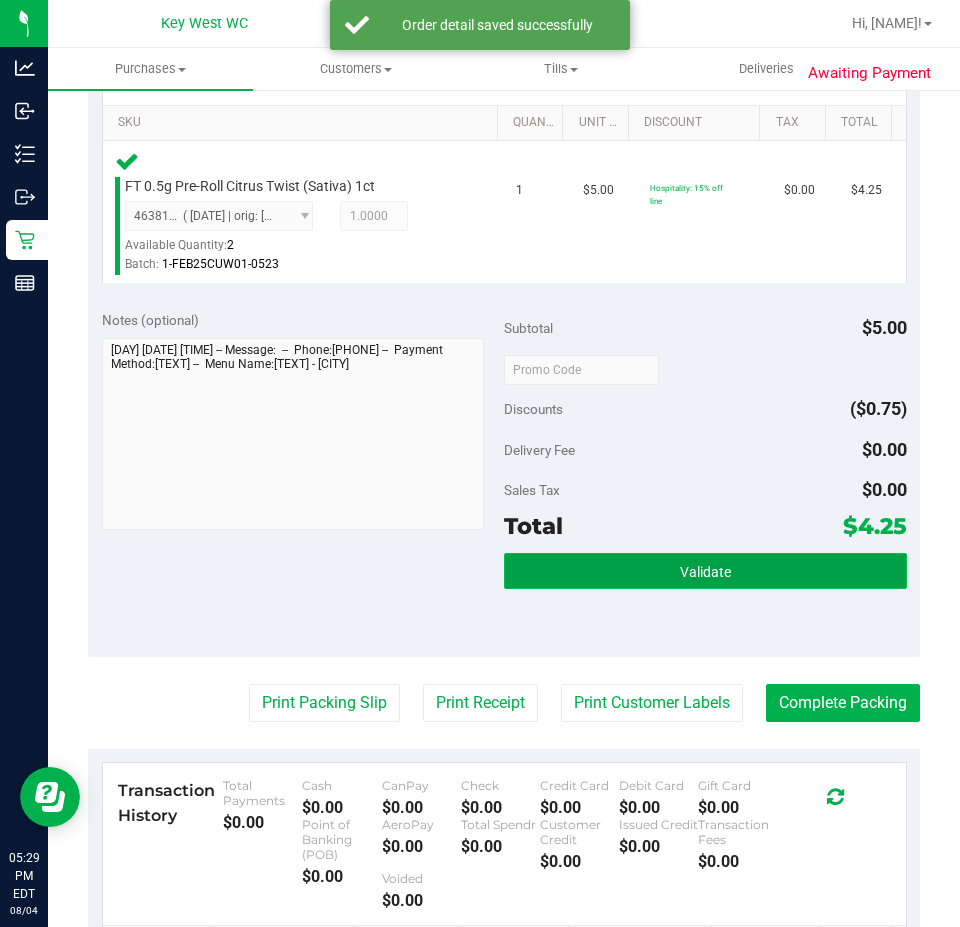 click on "Validate" at bounding box center [705, 571] 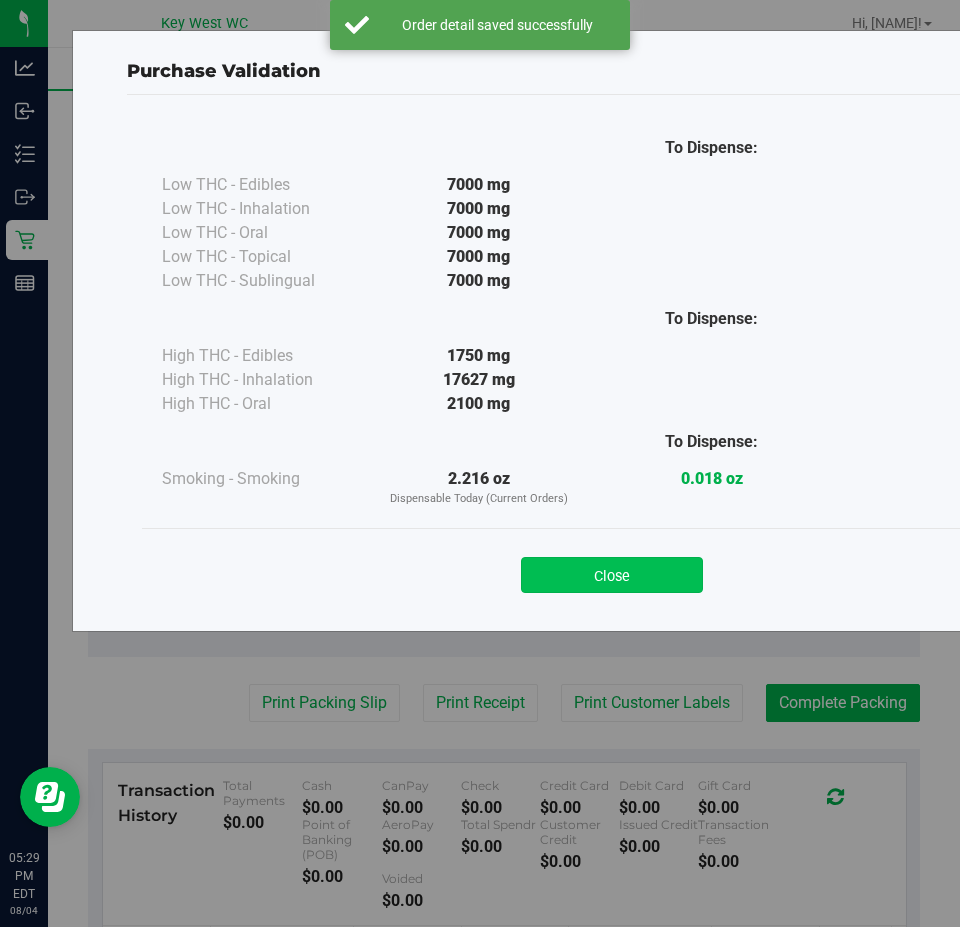 click on "Close" at bounding box center (612, 575) 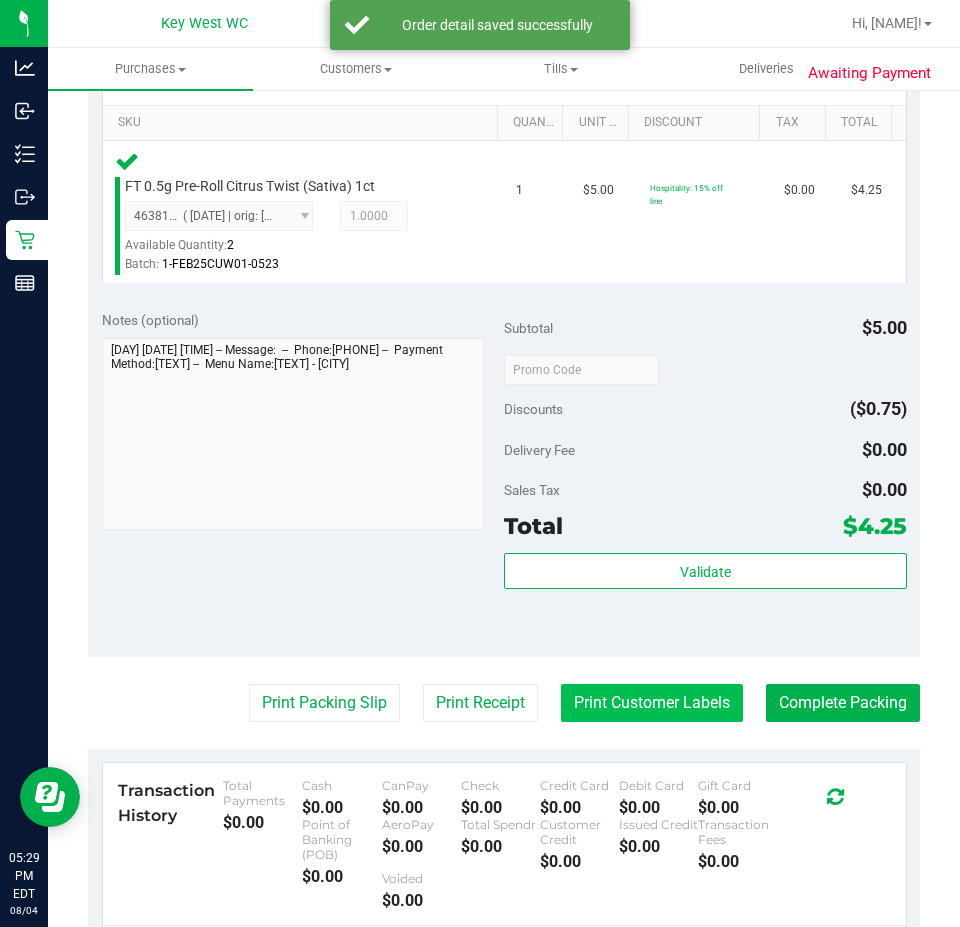 click on "Print Customer Labels" at bounding box center (652, 703) 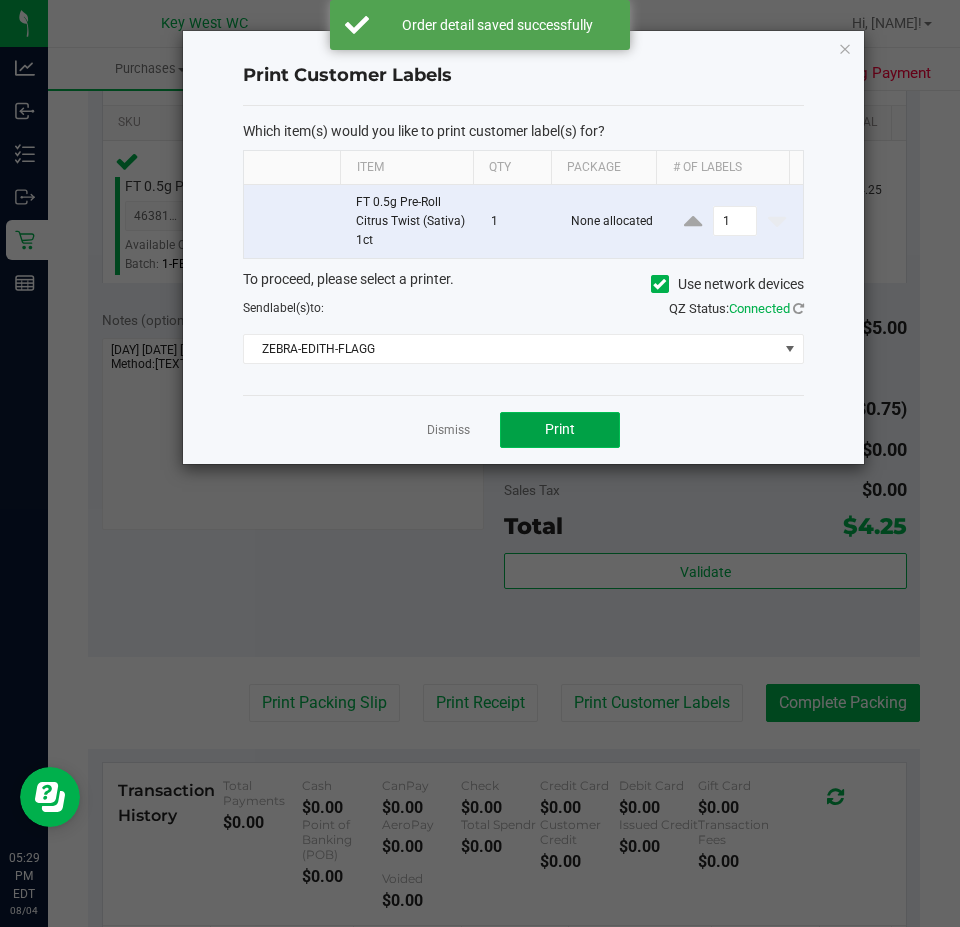 click on "Print" 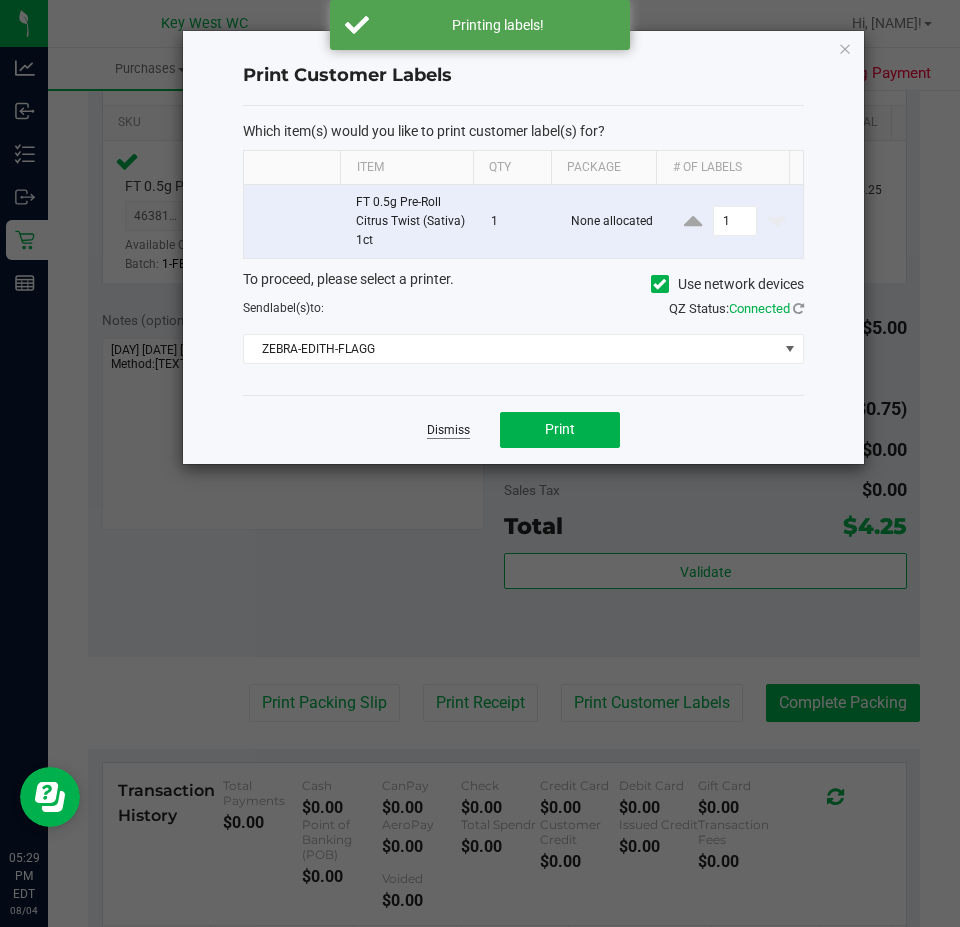 click on "Dismiss" 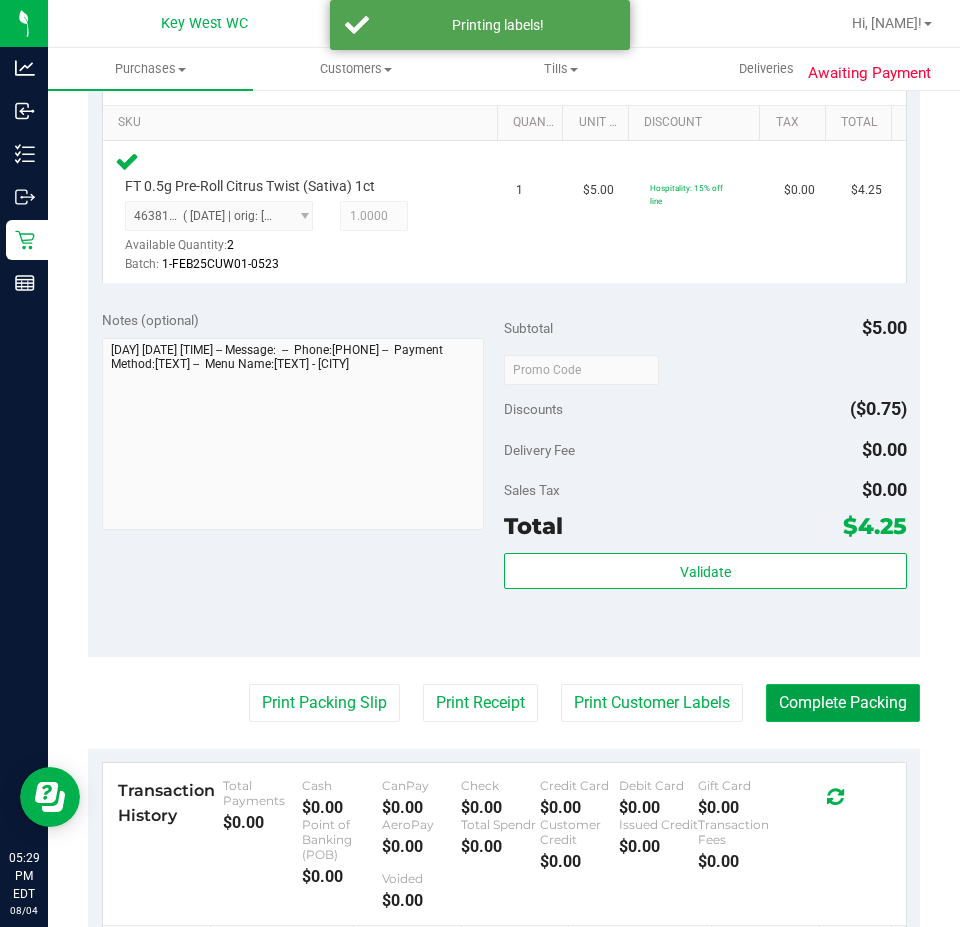click on "Complete Packing" at bounding box center (843, 703) 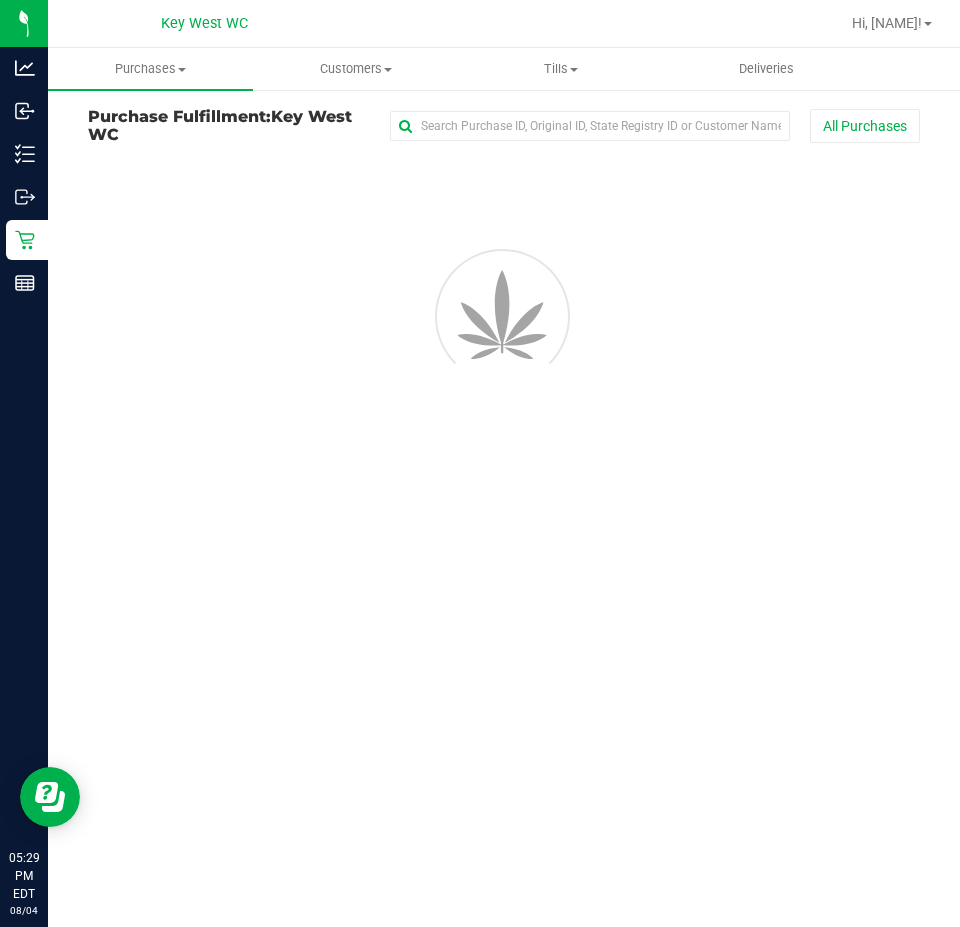 scroll, scrollTop: 0, scrollLeft: 0, axis: both 